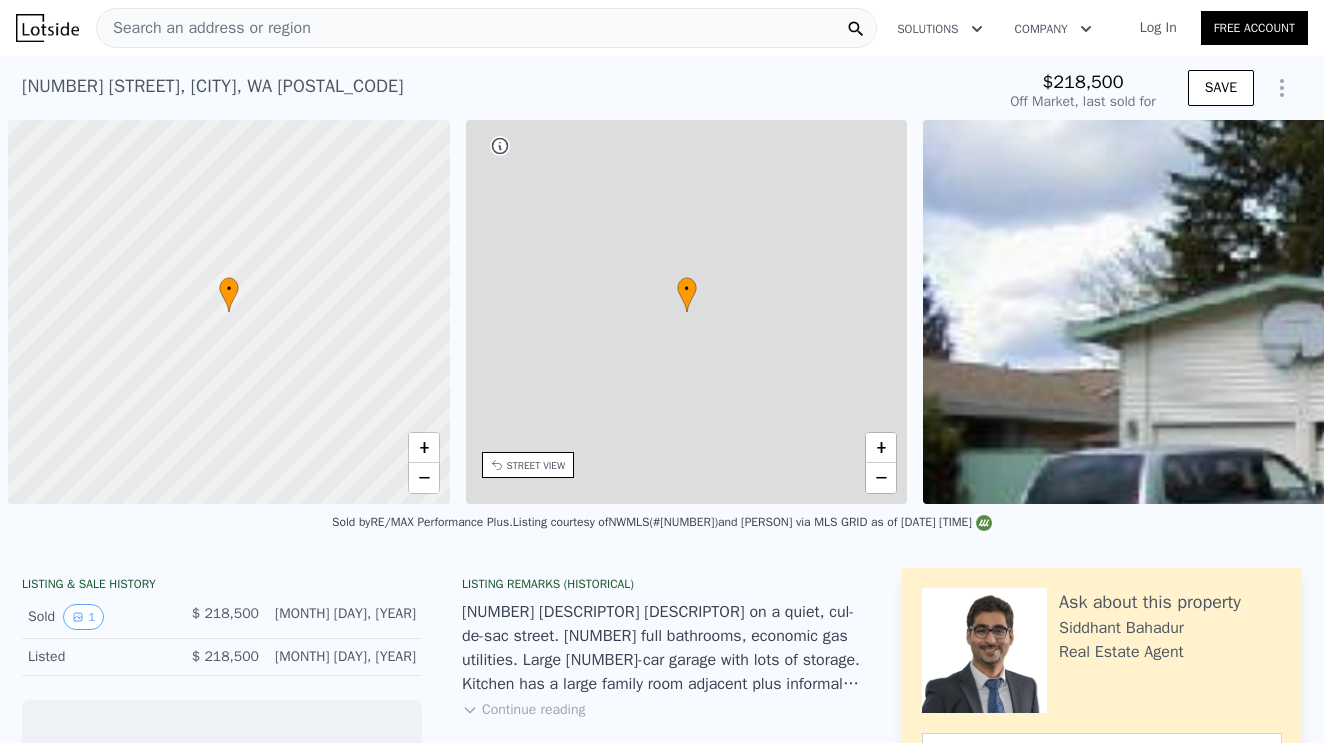 scroll, scrollTop: 0, scrollLeft: 0, axis: both 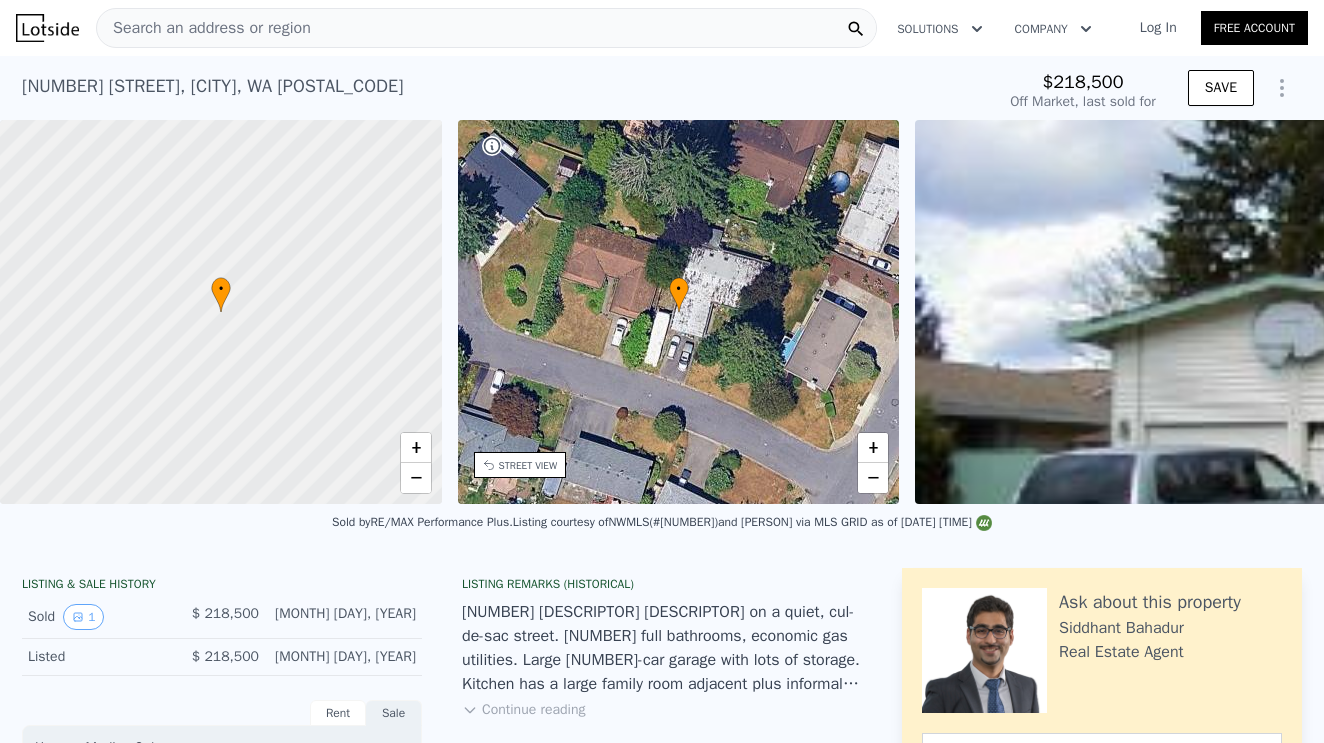 click on "12828 SE 186th Pl ,   Fairwood ,   WA   98058" at bounding box center [212, 86] 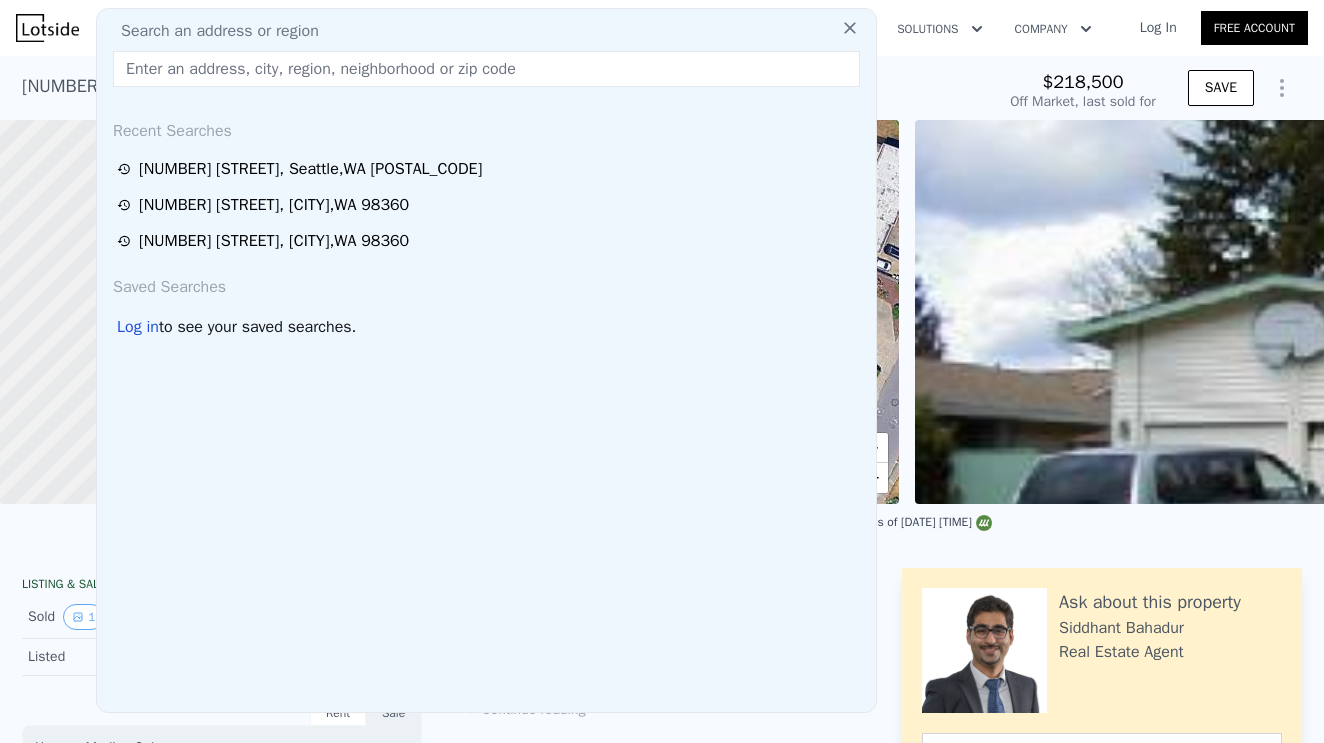 type on "12828 SE 186th Pl" 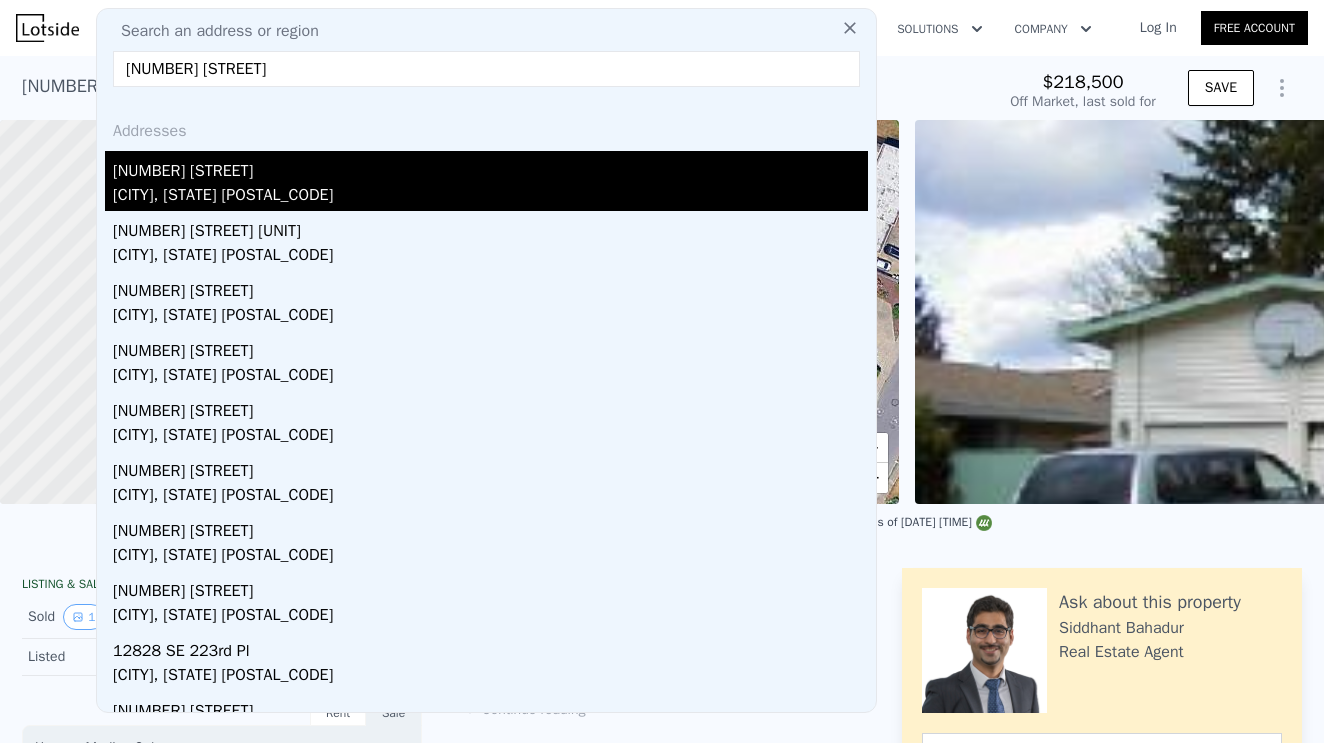 click on "12828 SE 186th Pl" at bounding box center [490, 167] 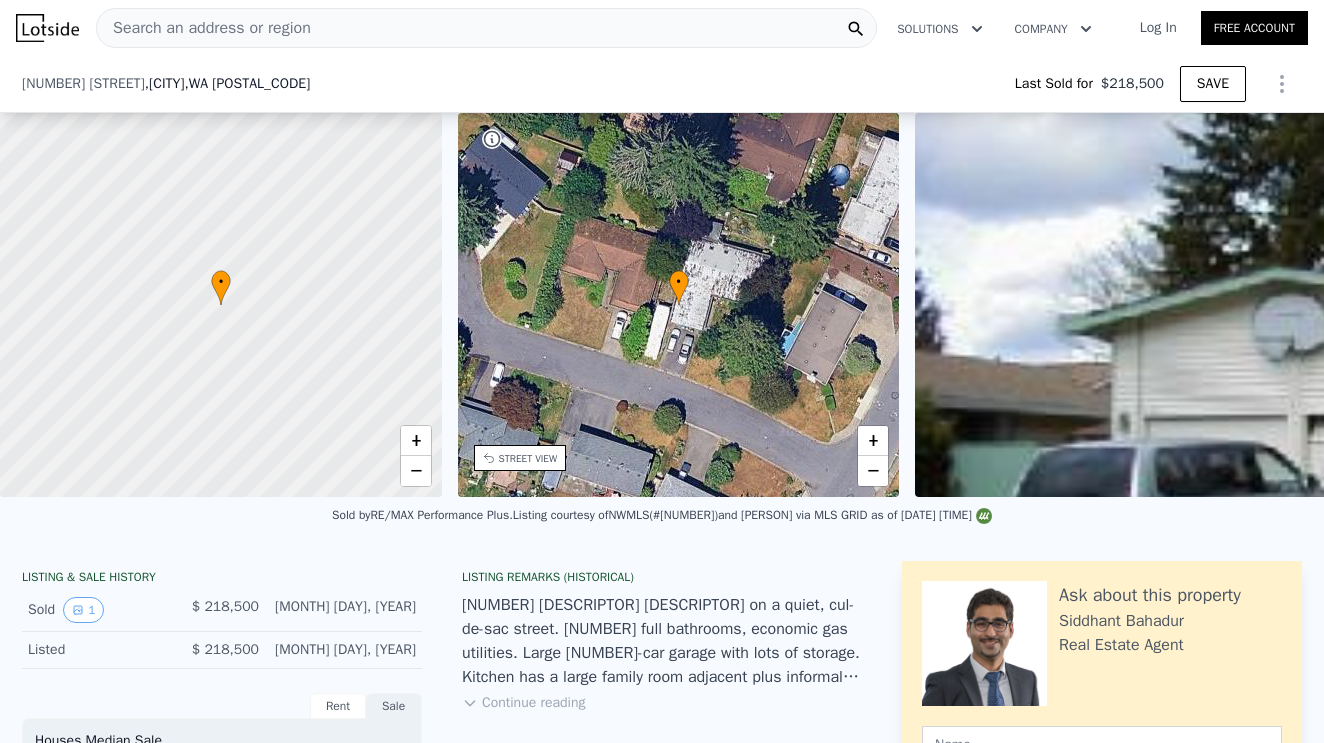 scroll, scrollTop: 402, scrollLeft: 0, axis: vertical 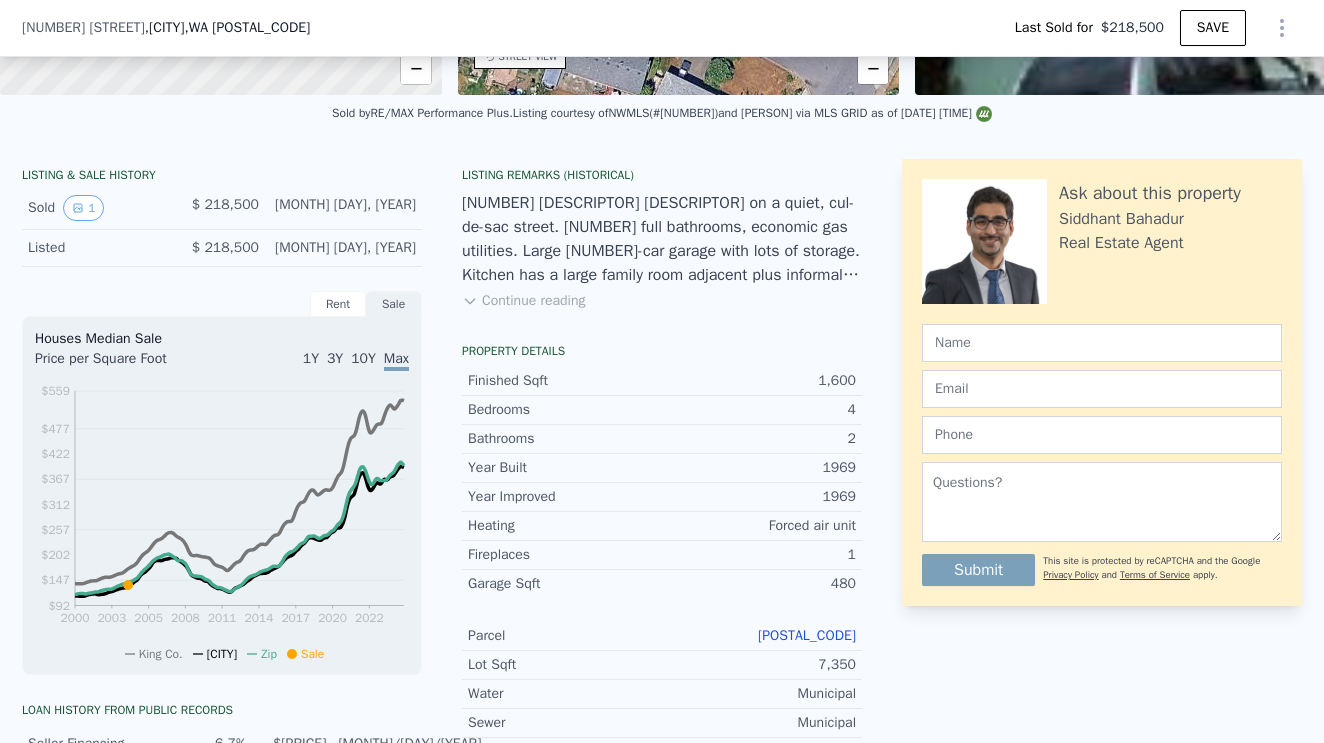 click on "098420-0290" at bounding box center [807, 635] 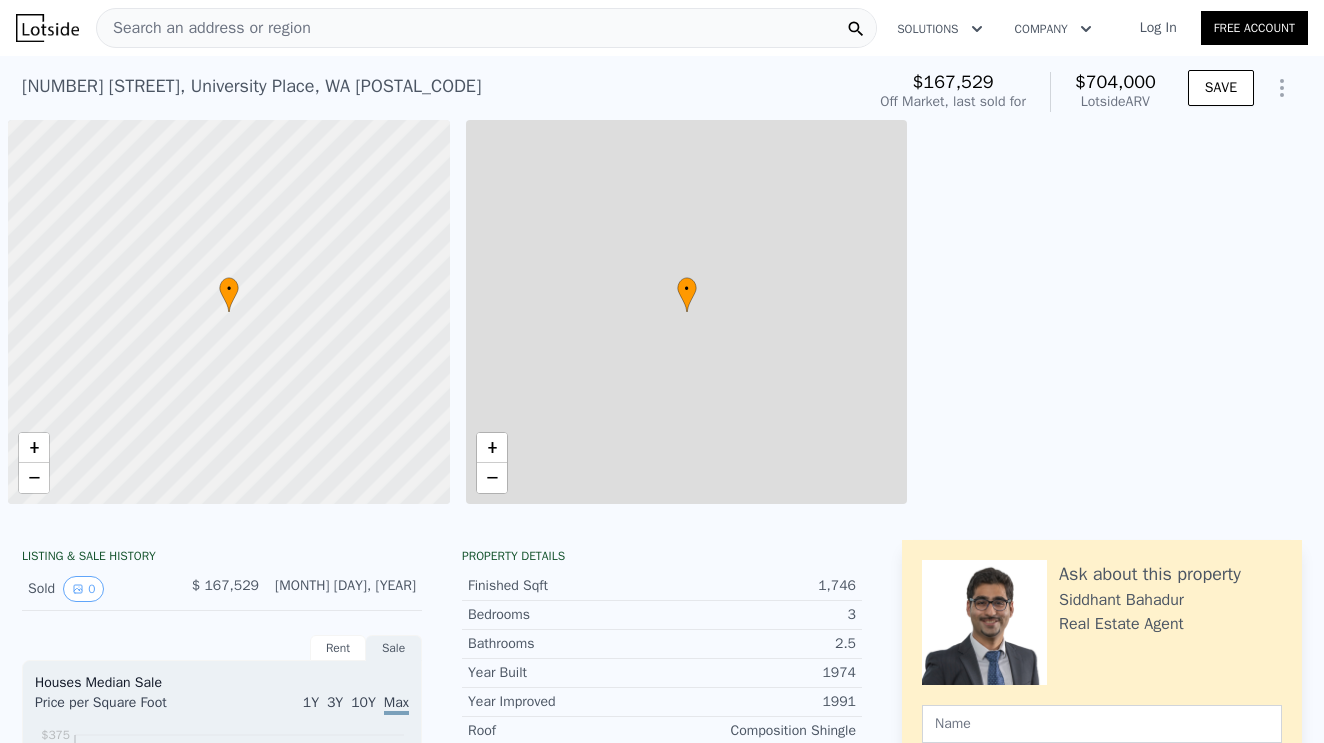 scroll, scrollTop: 0, scrollLeft: 0, axis: both 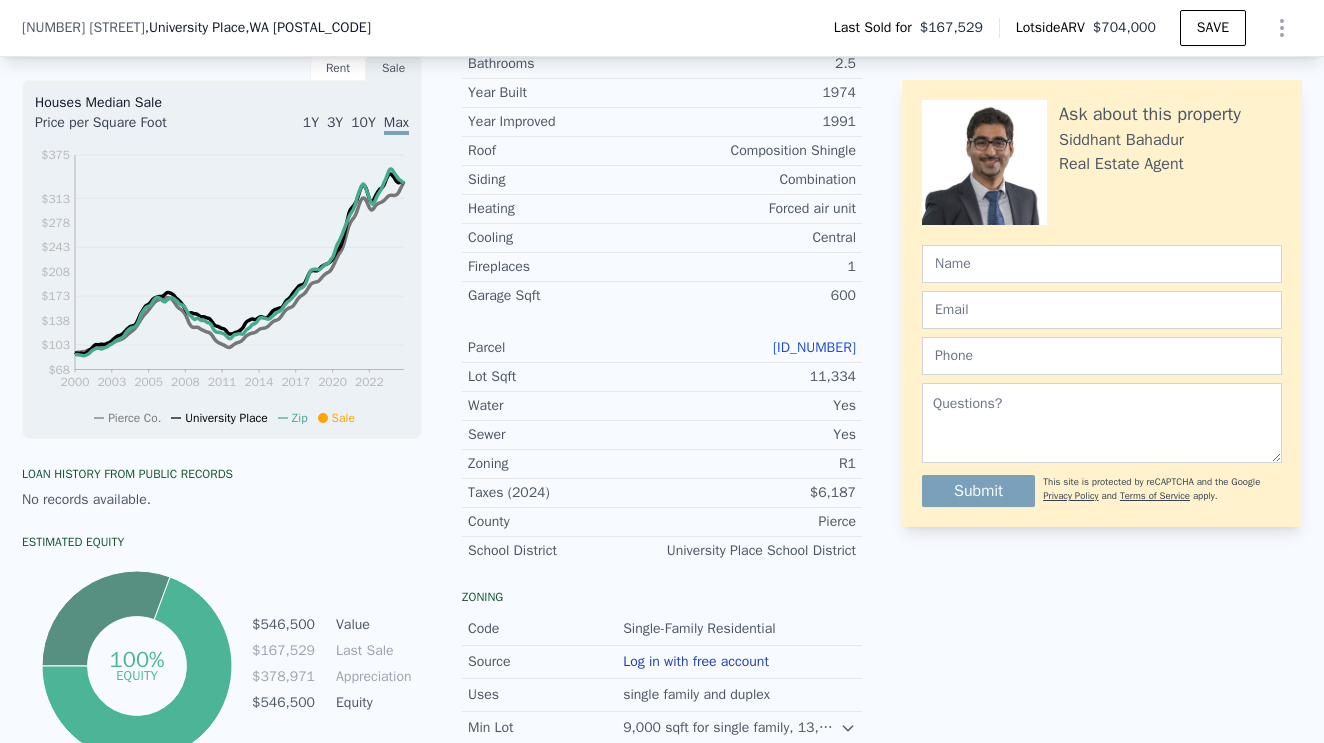 click on "[ID_NUMBER]" at bounding box center [814, 347] 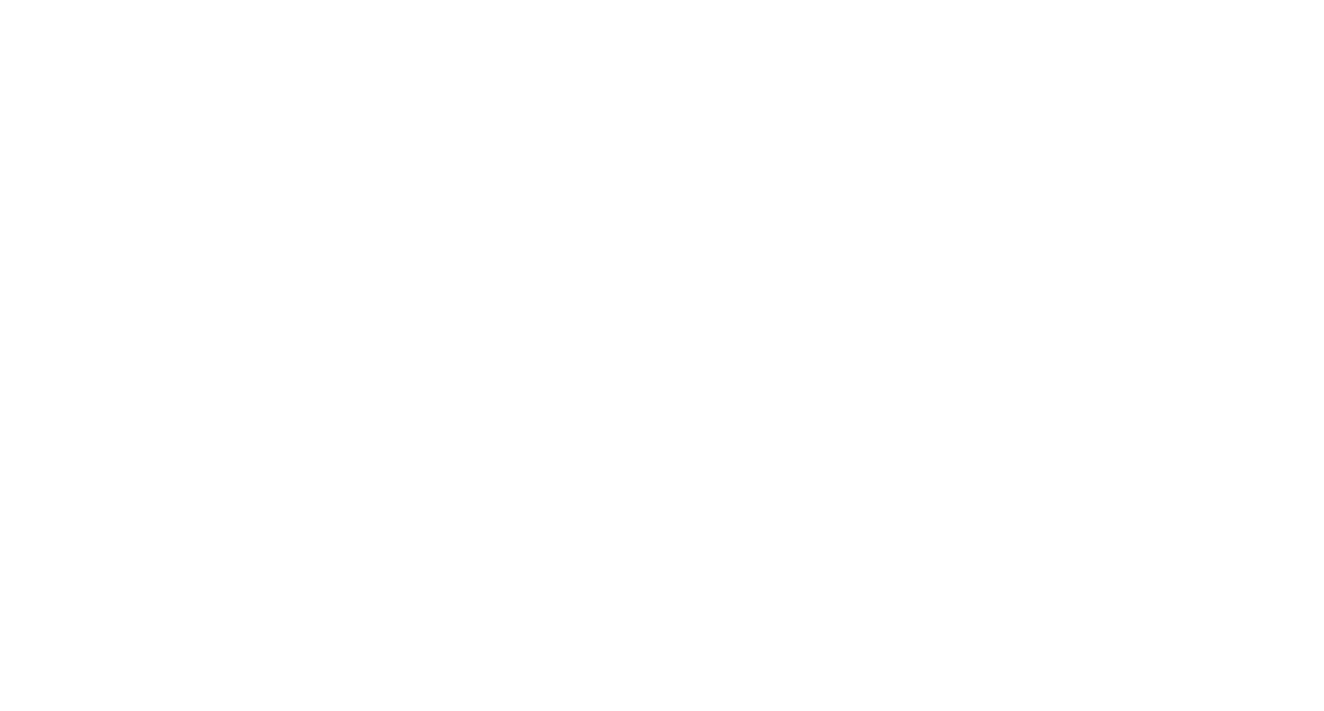 scroll, scrollTop: 0, scrollLeft: 0, axis: both 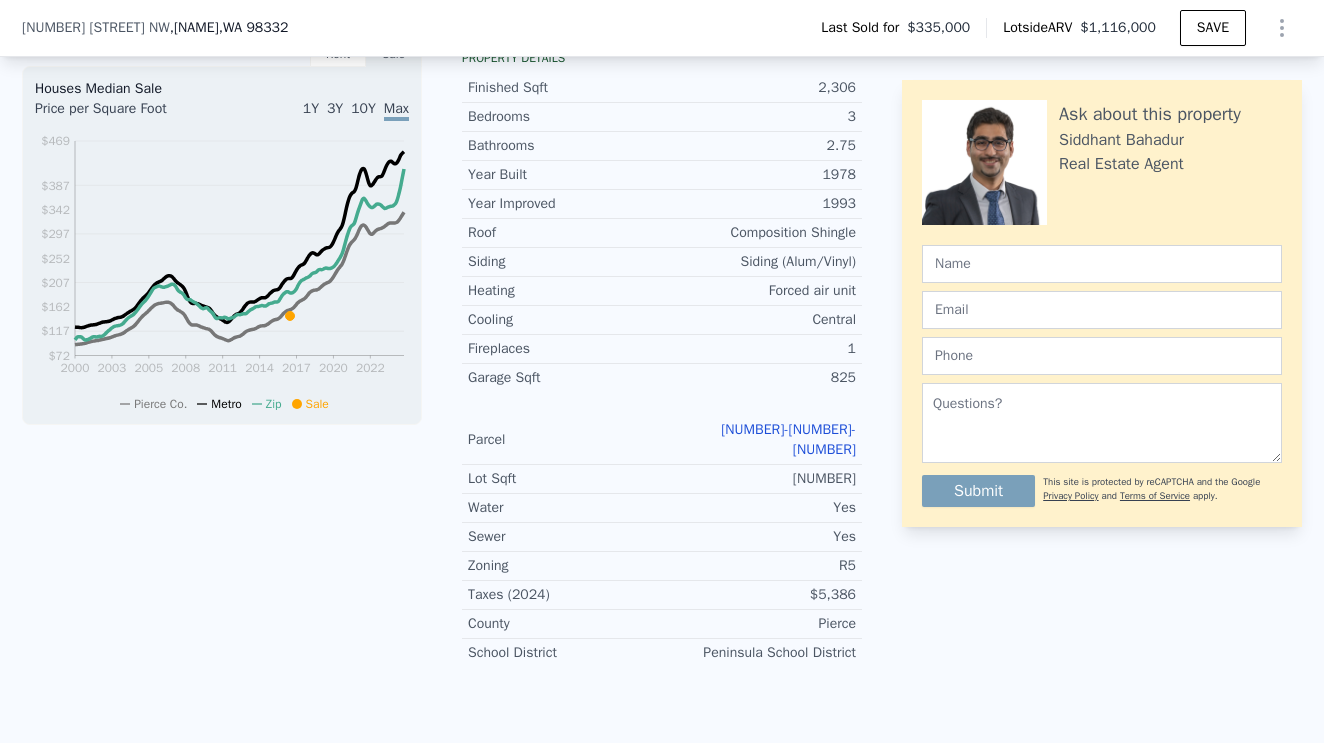 click on "653252-0-590" at bounding box center [788, 439] 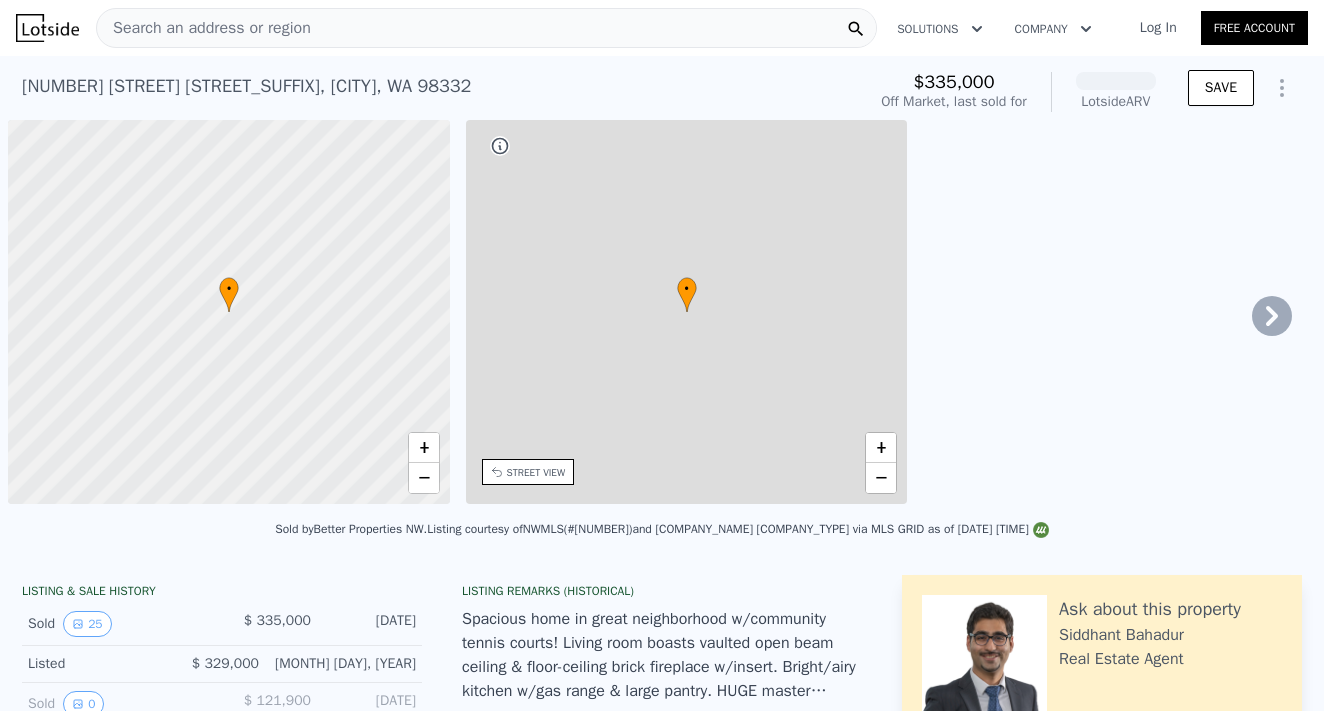 scroll, scrollTop: 0, scrollLeft: 0, axis: both 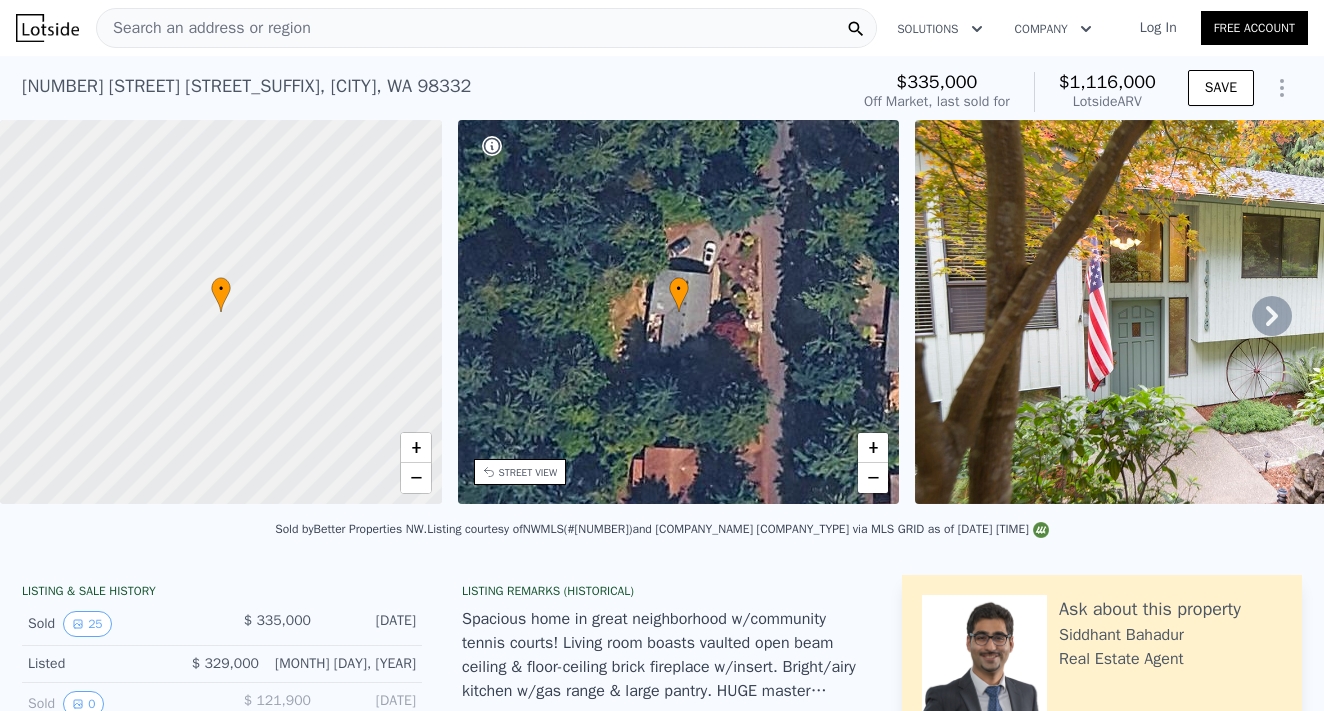 click on "Search an address or region" at bounding box center (204, 28) 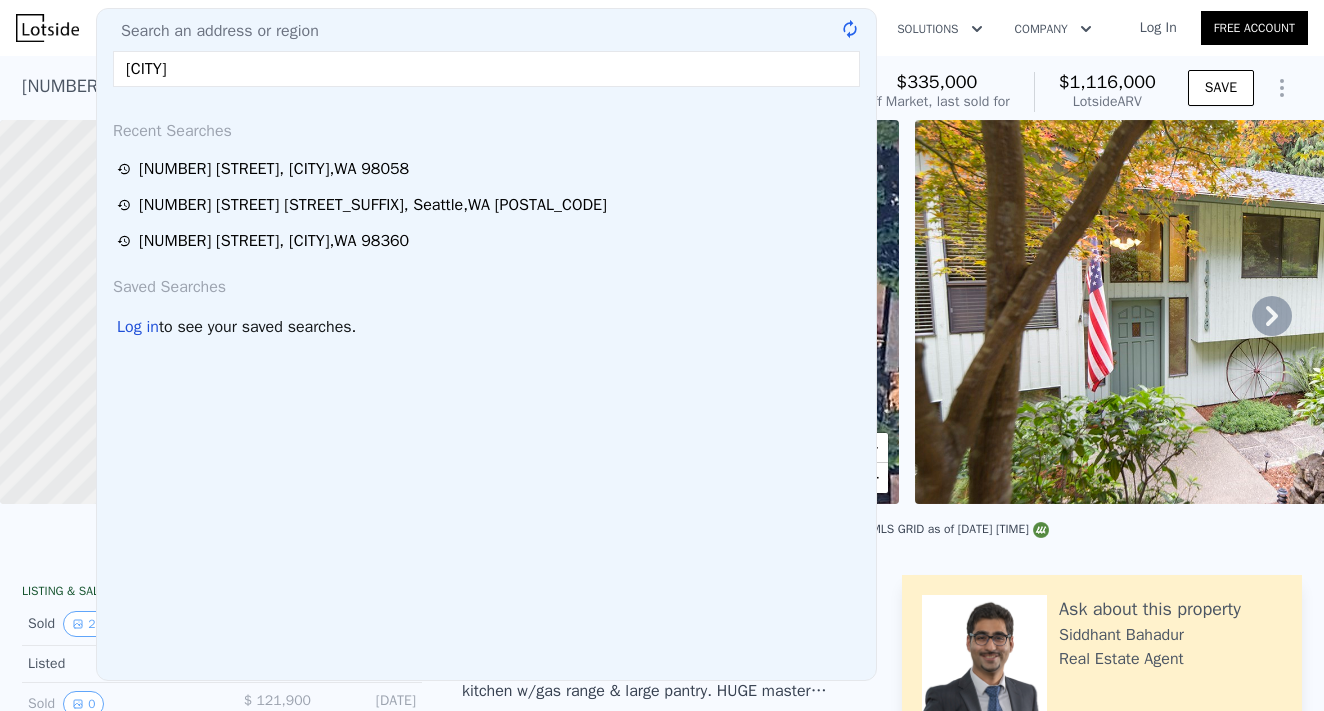 type on "Graham" 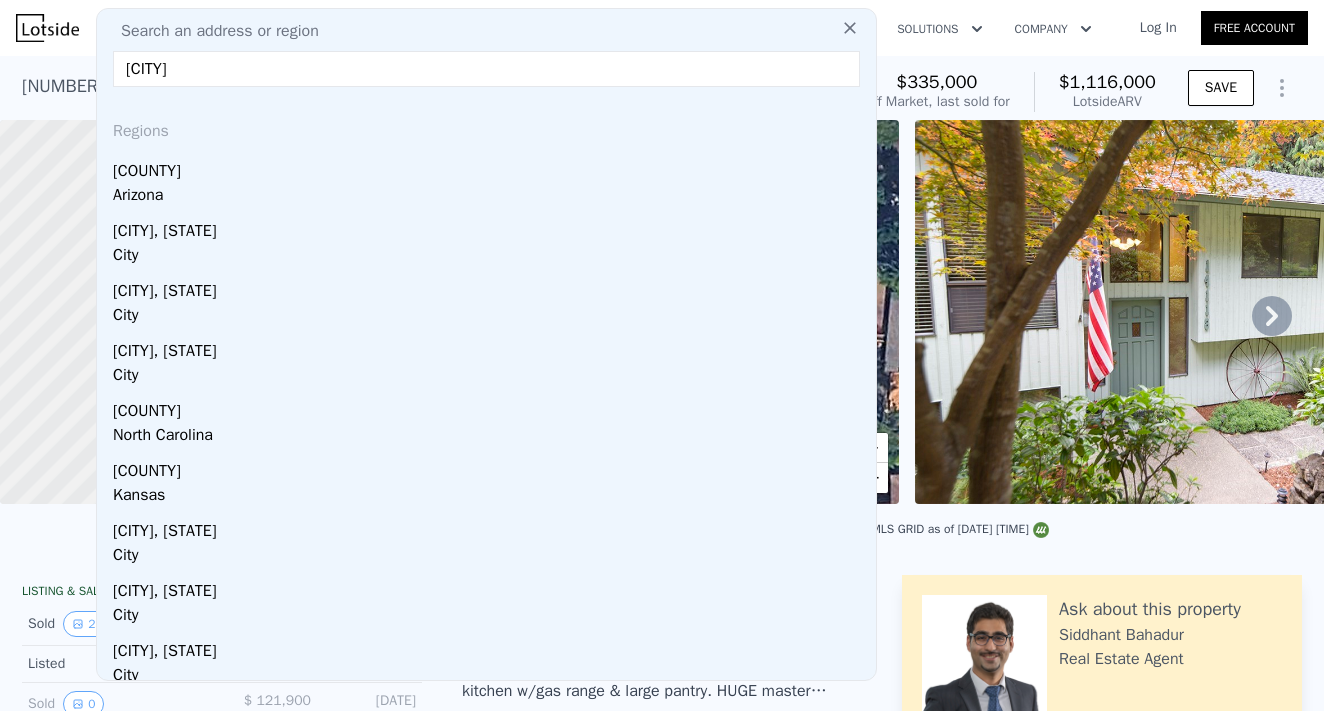 drag, startPoint x: 125, startPoint y: 66, endPoint x: 256, endPoint y: 78, distance: 131.54848 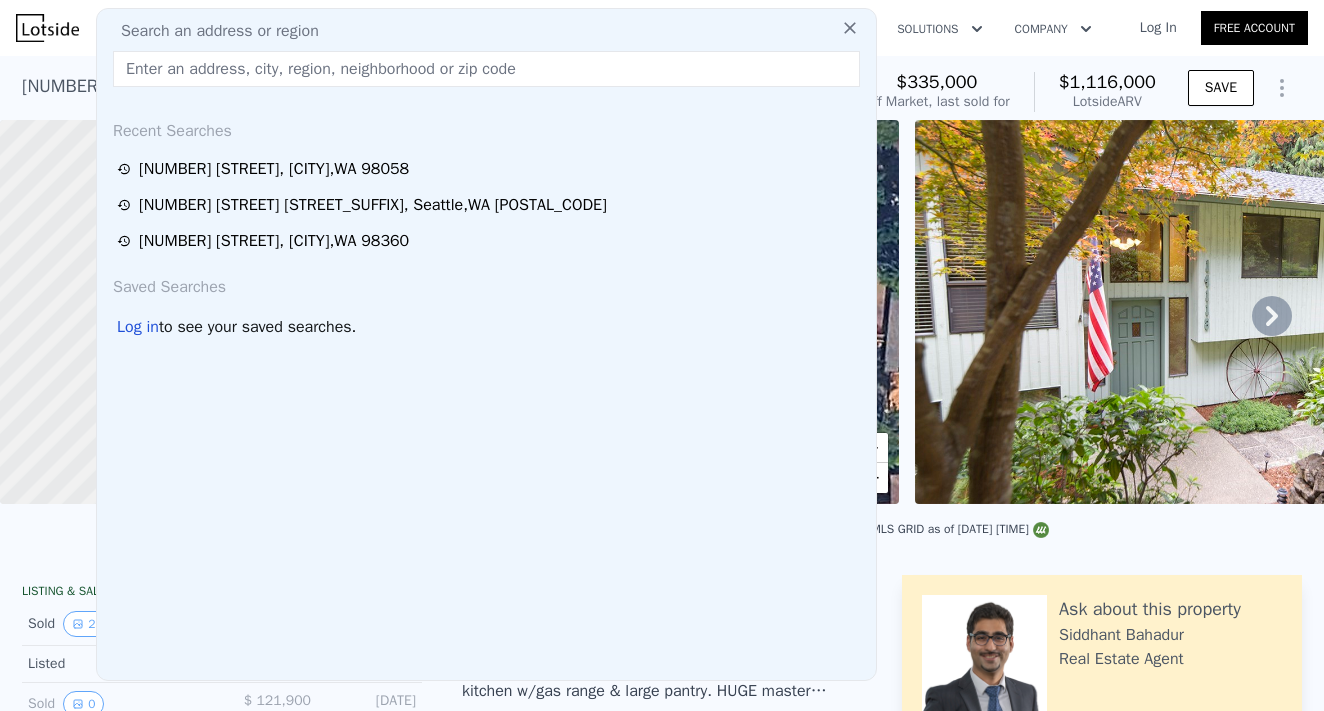 click at bounding box center (486, 69) 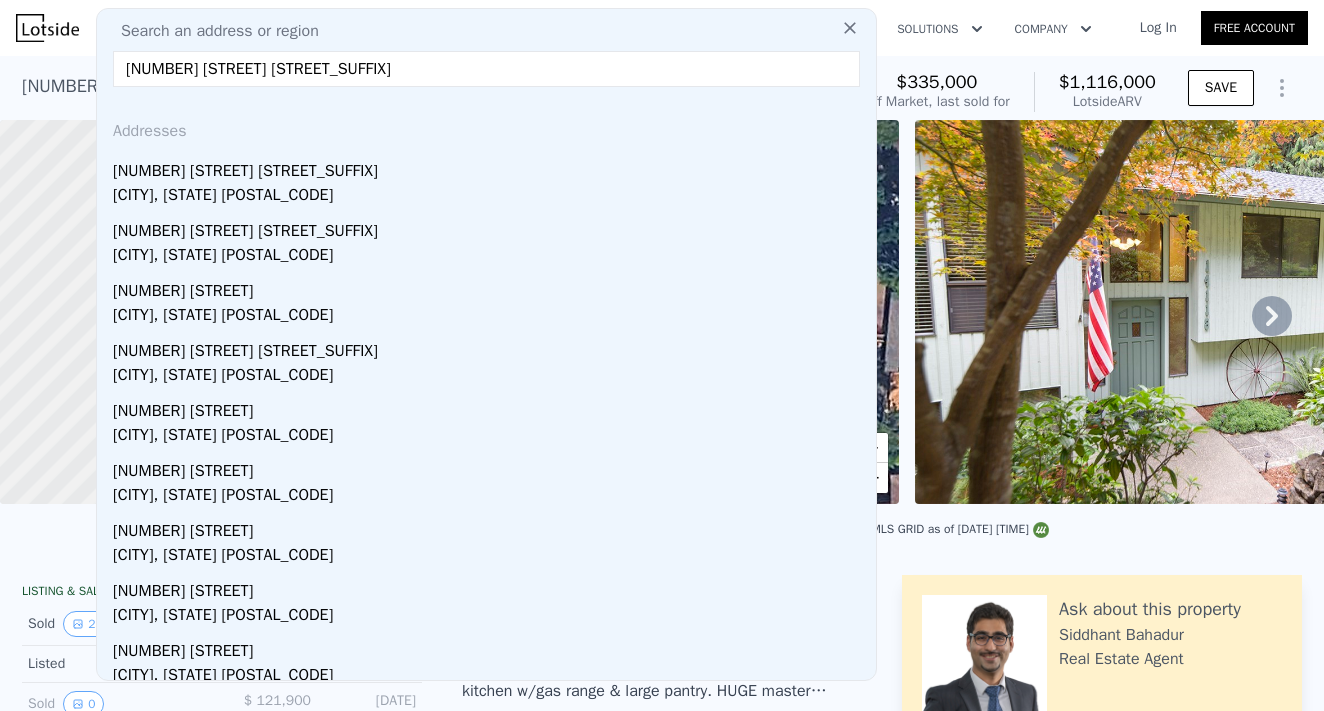 click on "11217 186th Street Ct E" at bounding box center (486, 69) 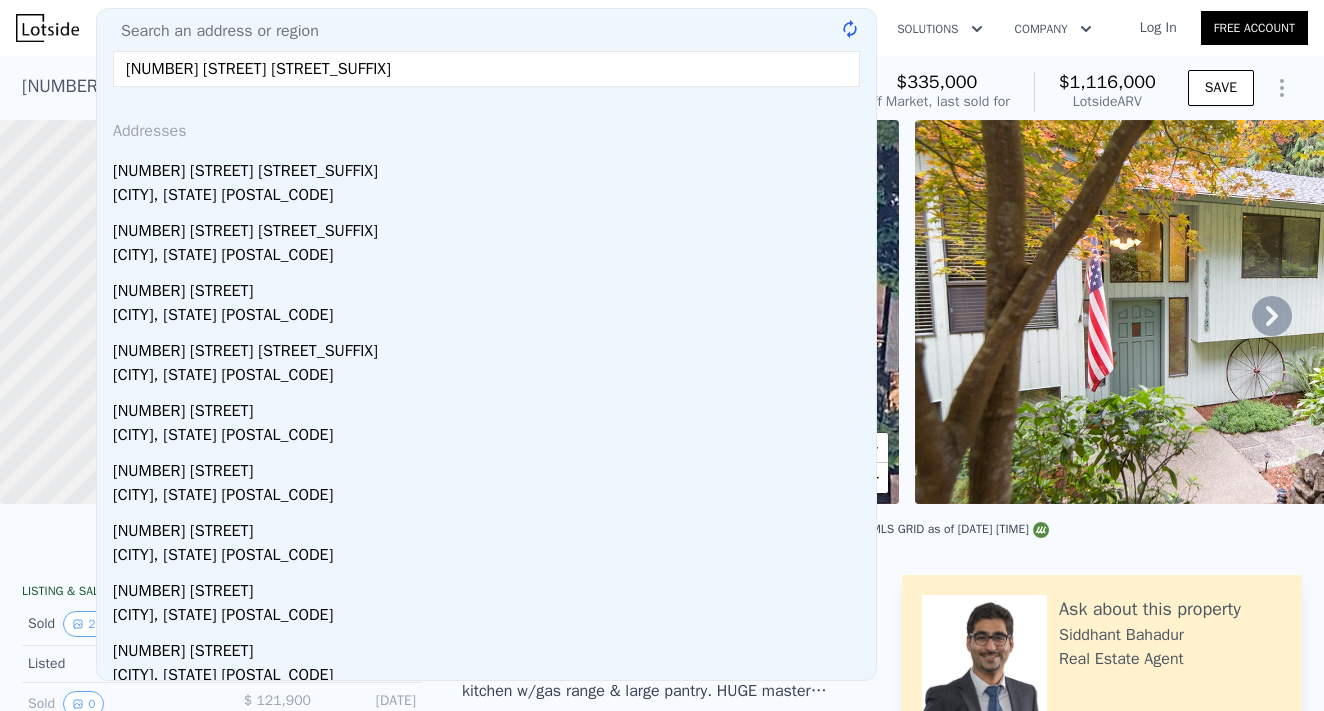 type on "11217 186th Street Ct E Gra" 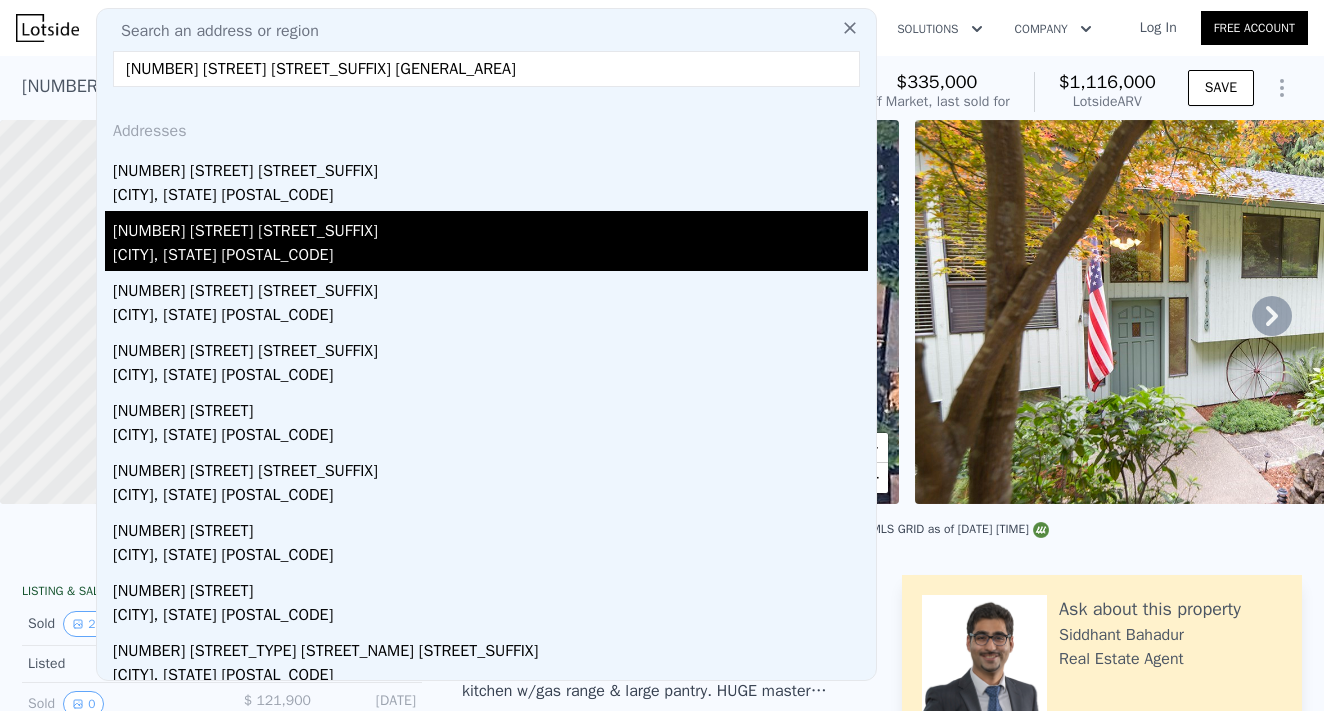 click on "Gig Harbor, WA 98329" at bounding box center (490, 257) 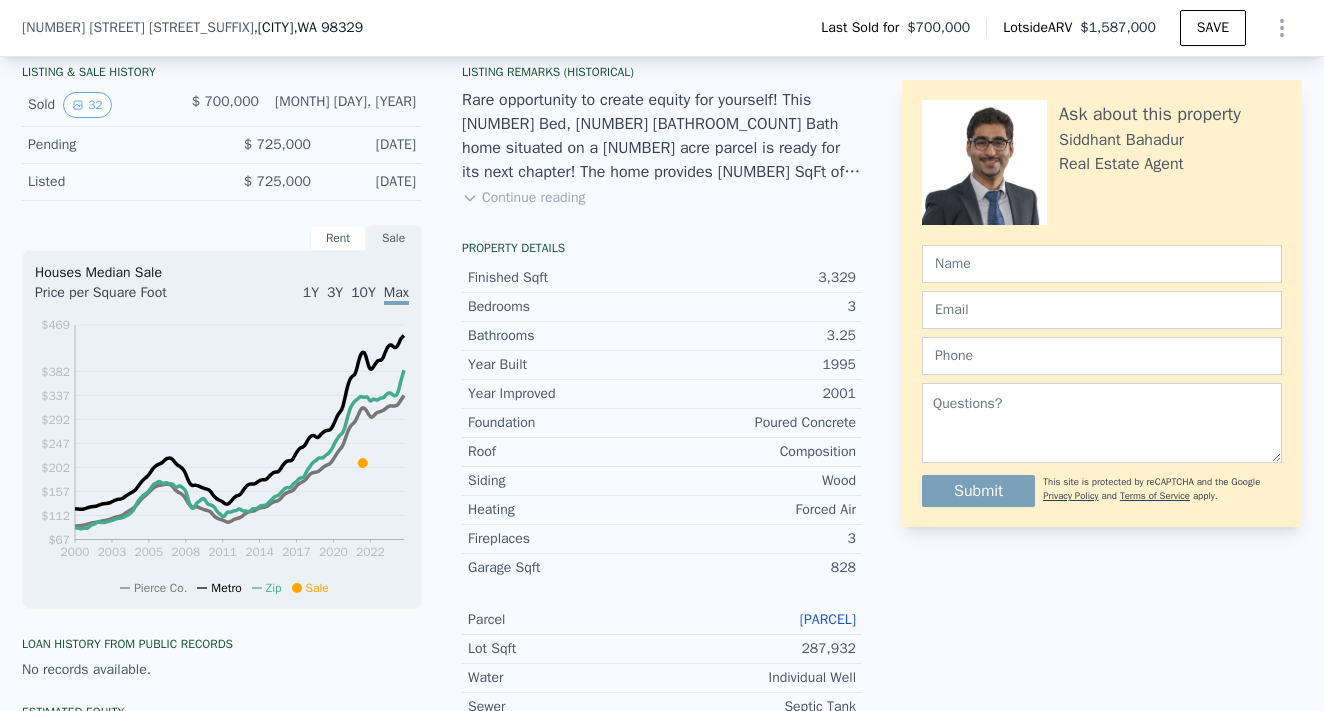 scroll, scrollTop: 626, scrollLeft: 0, axis: vertical 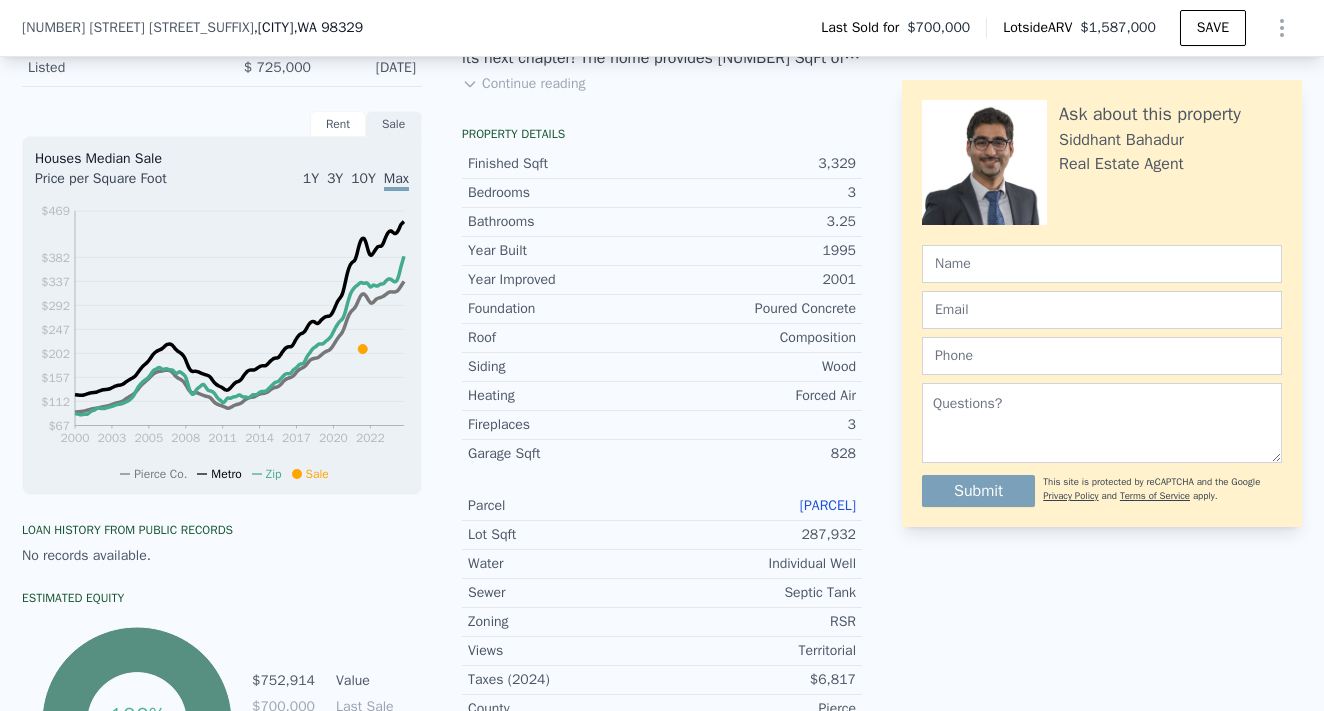 click on "002227-4-055" at bounding box center (828, 505) 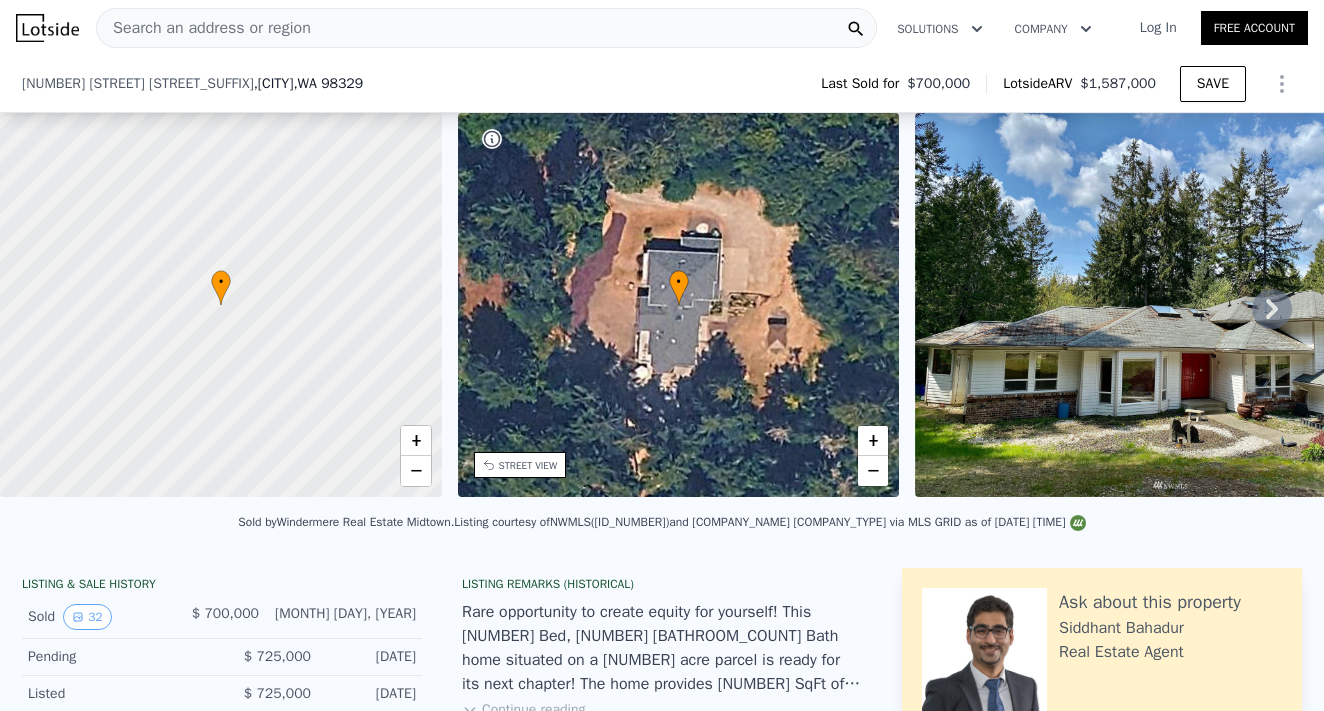 scroll, scrollTop: 482, scrollLeft: 0, axis: vertical 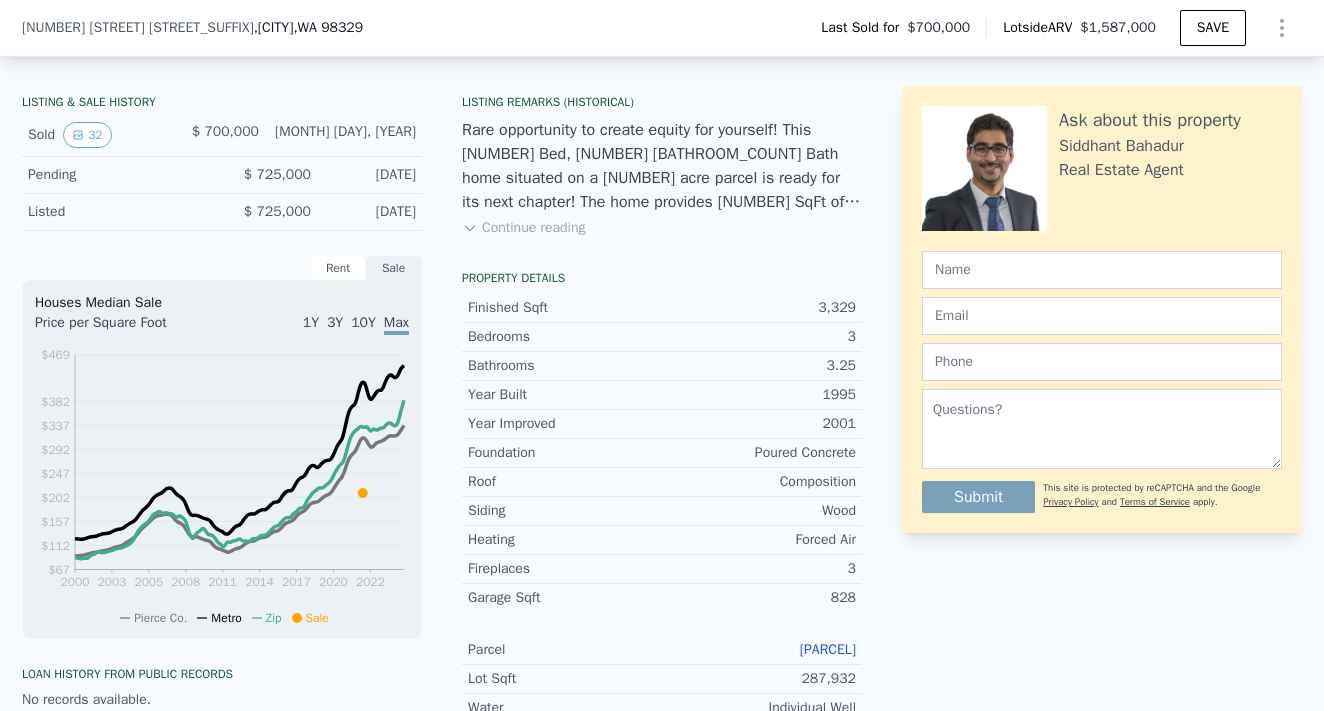 click on "002227-4-055" at bounding box center (828, 649) 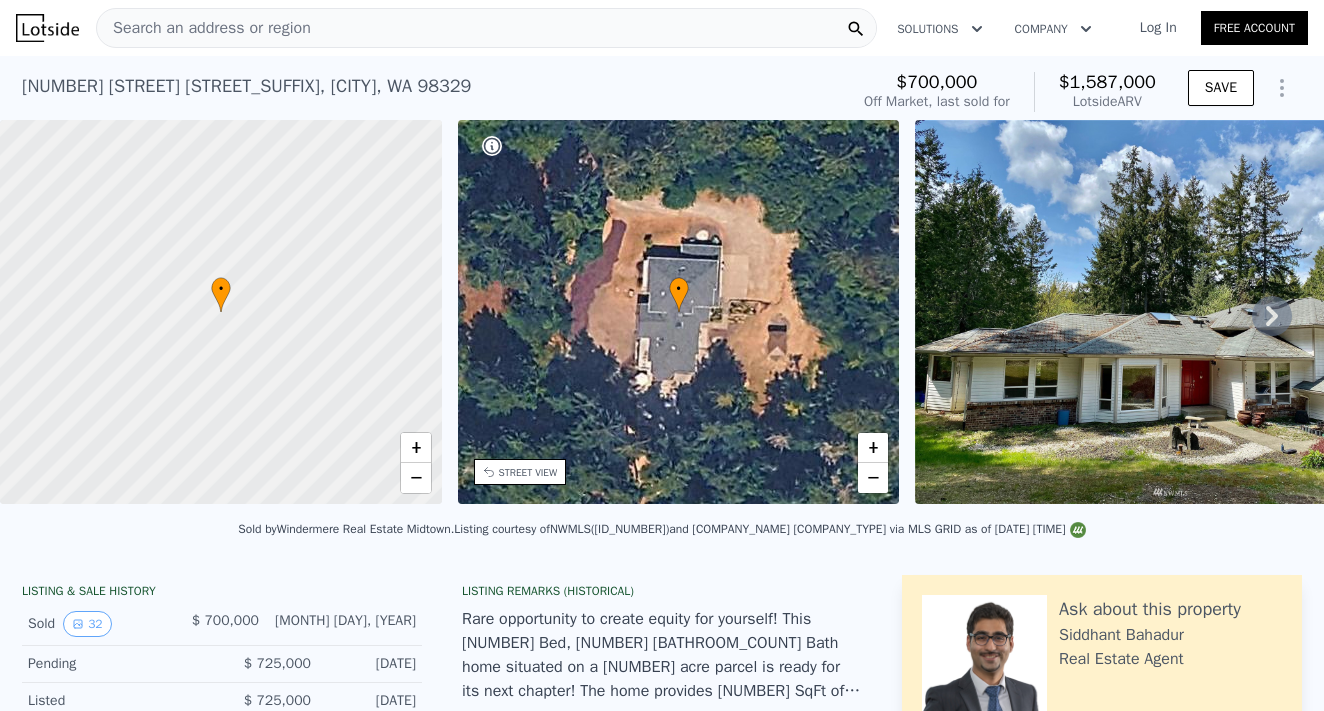 click on "Search an address or region" at bounding box center [204, 28] 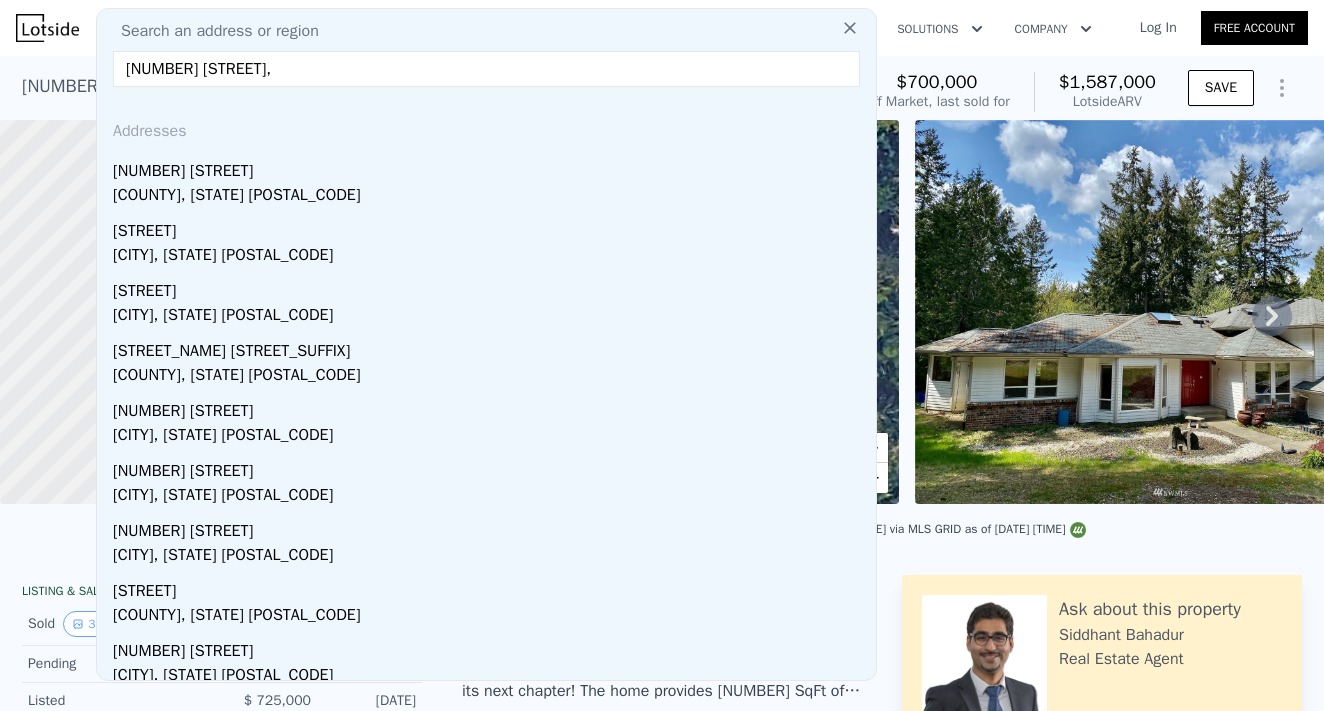 paste on "GOLD BAR," 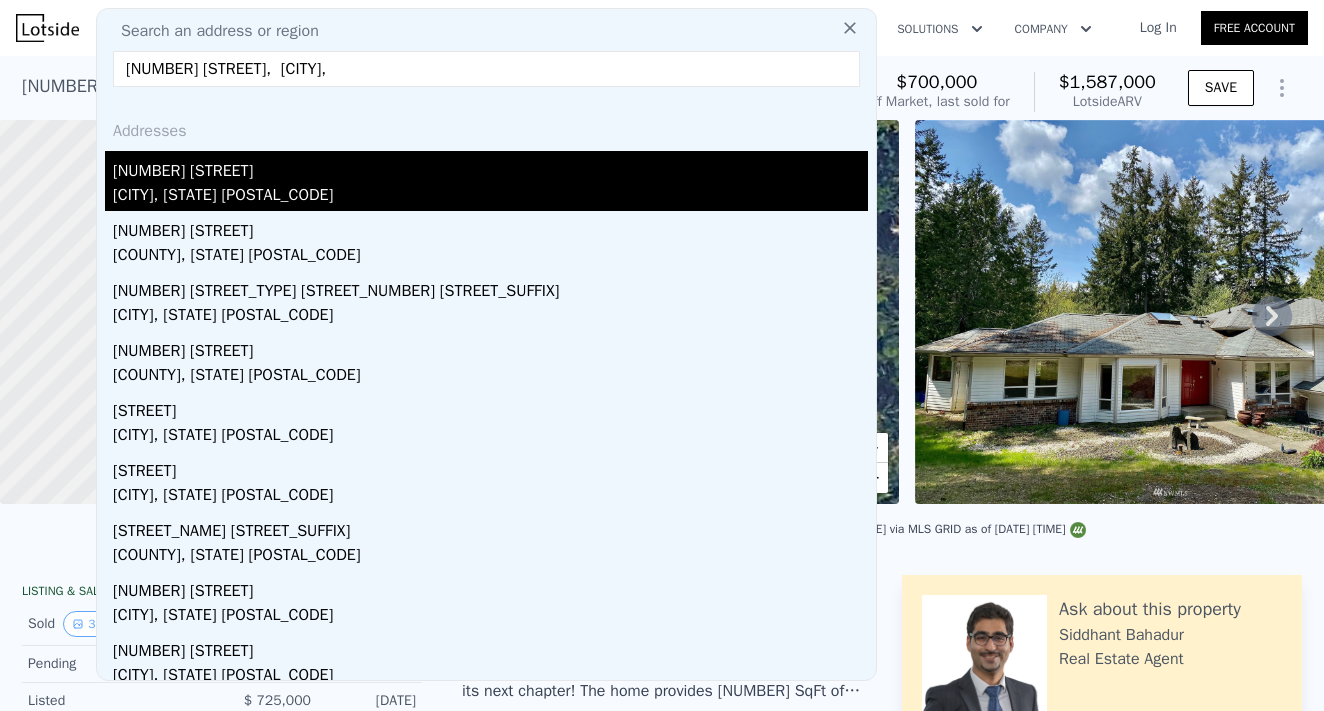 type on "43230 REITER RD,  GOLD BAR," 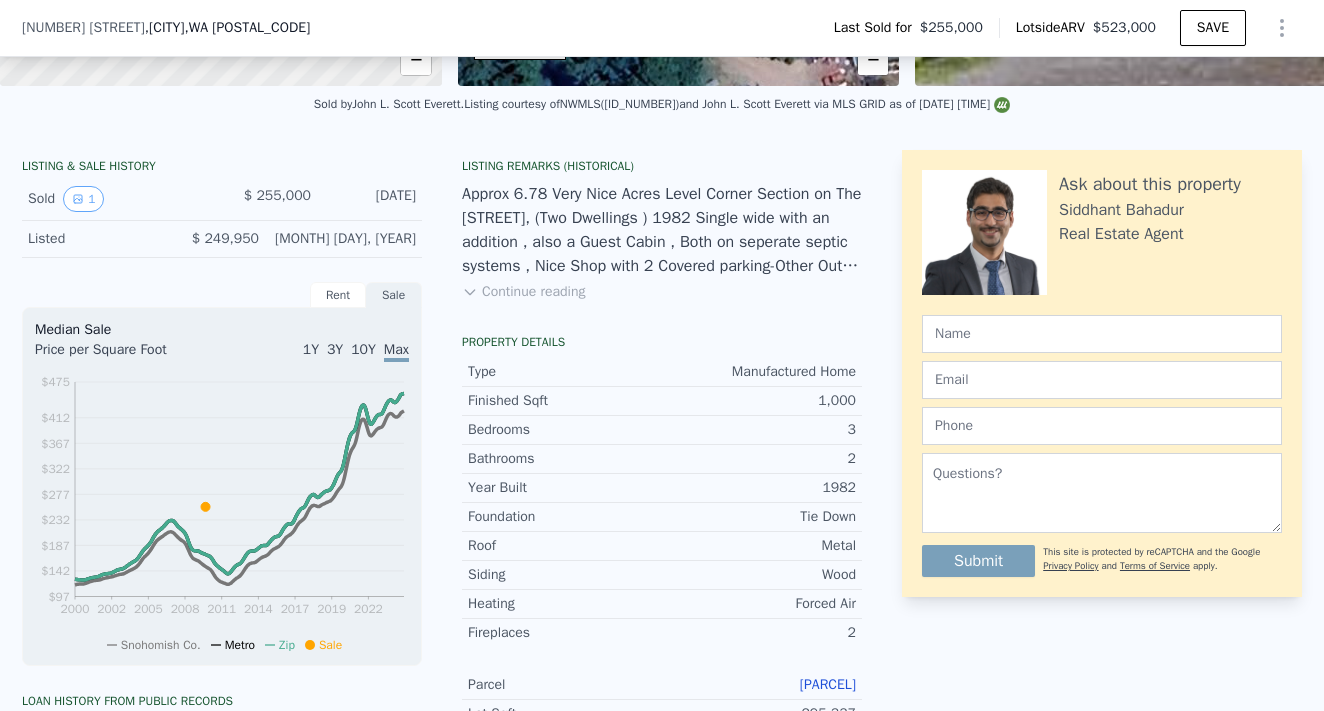 scroll, scrollTop: 479, scrollLeft: 0, axis: vertical 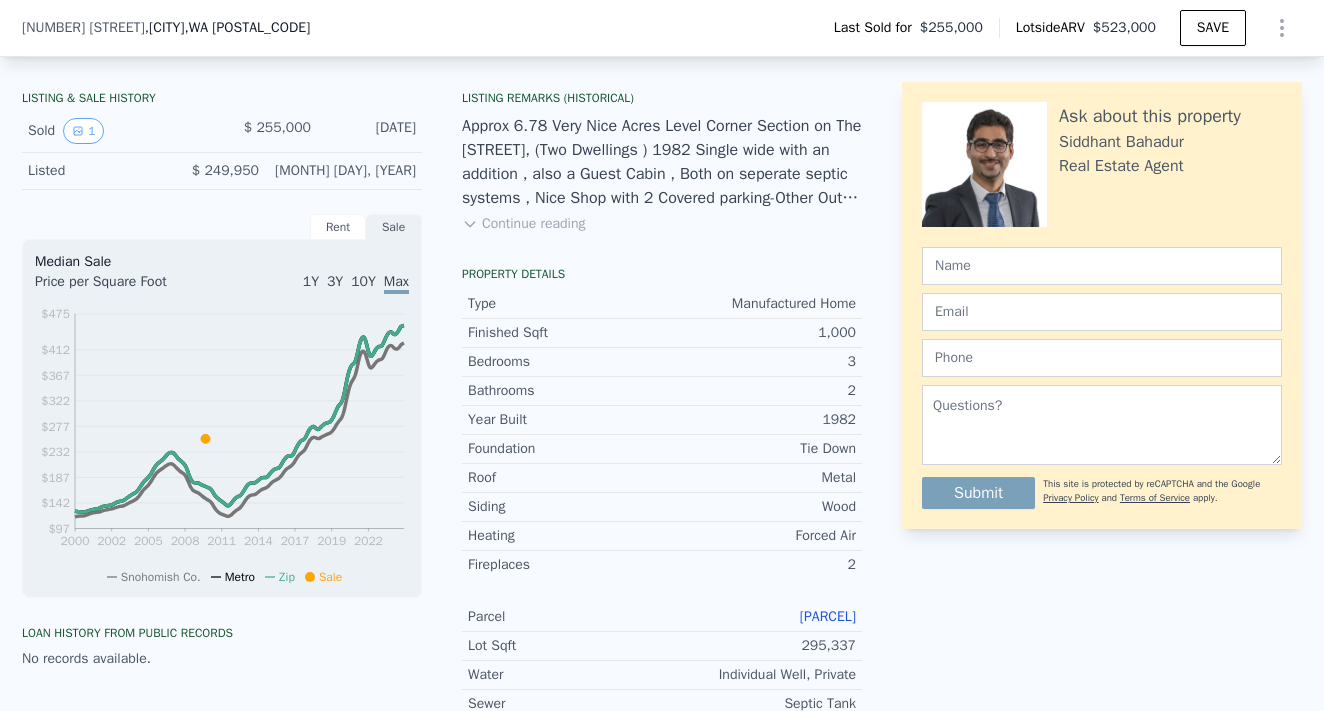 click on "27090900101200" at bounding box center (828, 616) 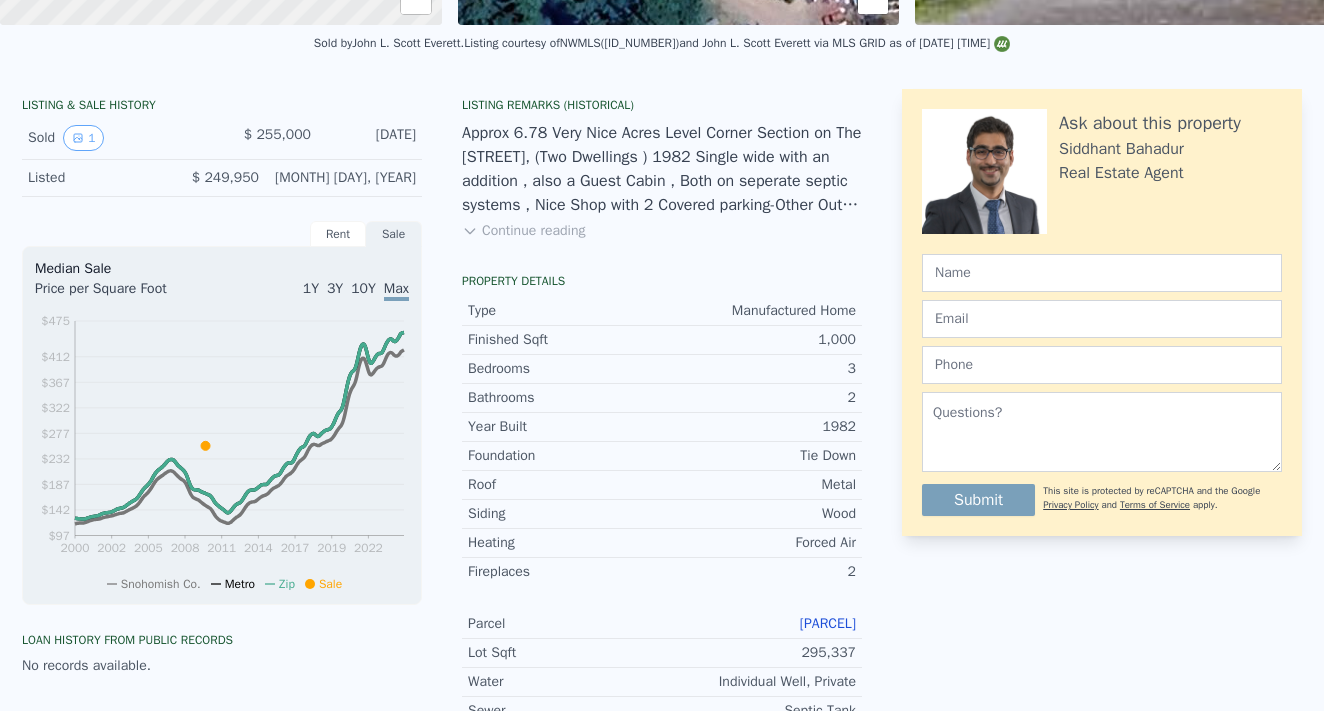 scroll, scrollTop: 0, scrollLeft: 0, axis: both 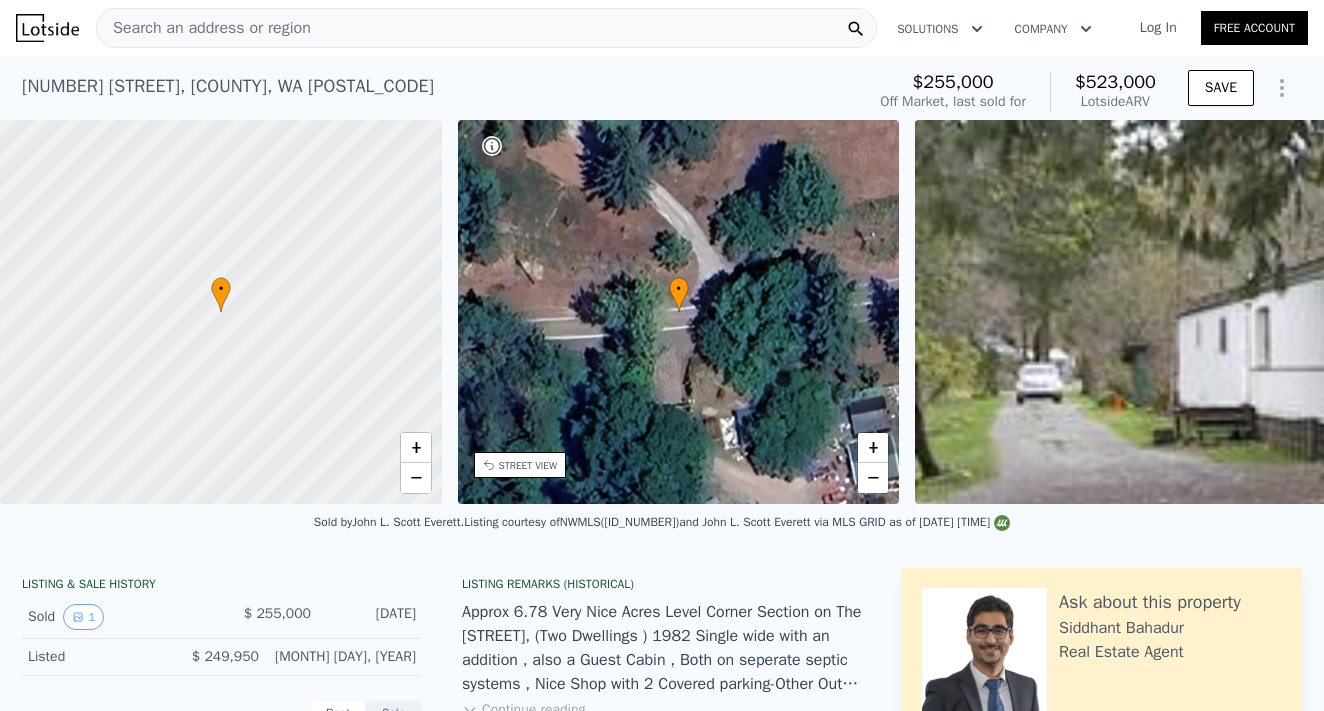 click on "Search an address or region" at bounding box center [486, 28] 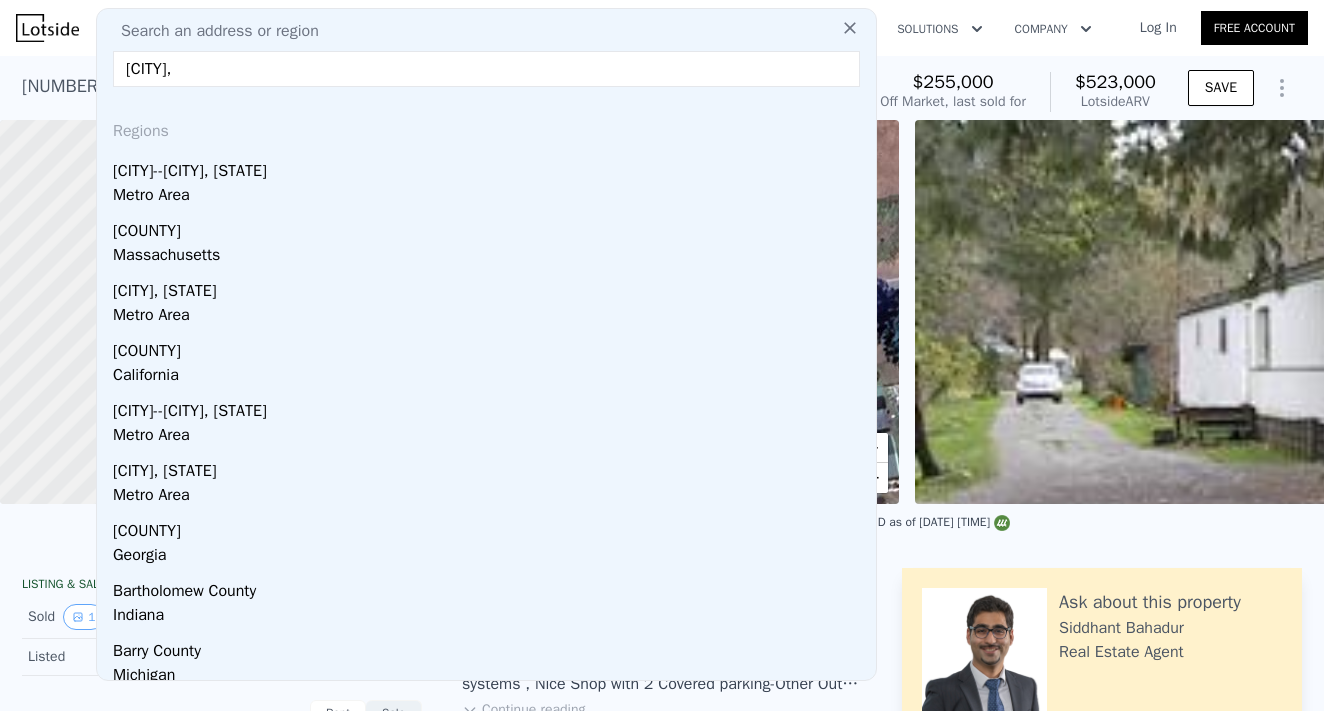 click on "GOLD BAR," at bounding box center [486, 69] 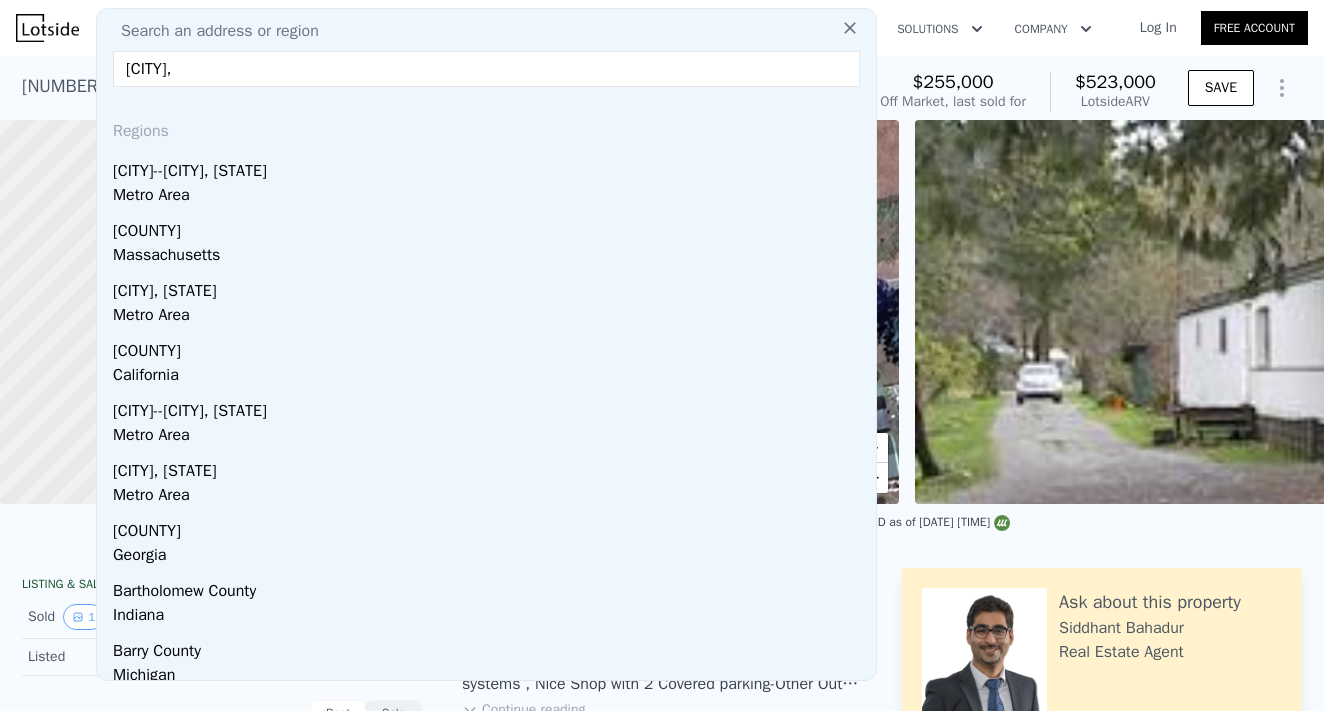 click on "GOLD BAR," at bounding box center [486, 69] 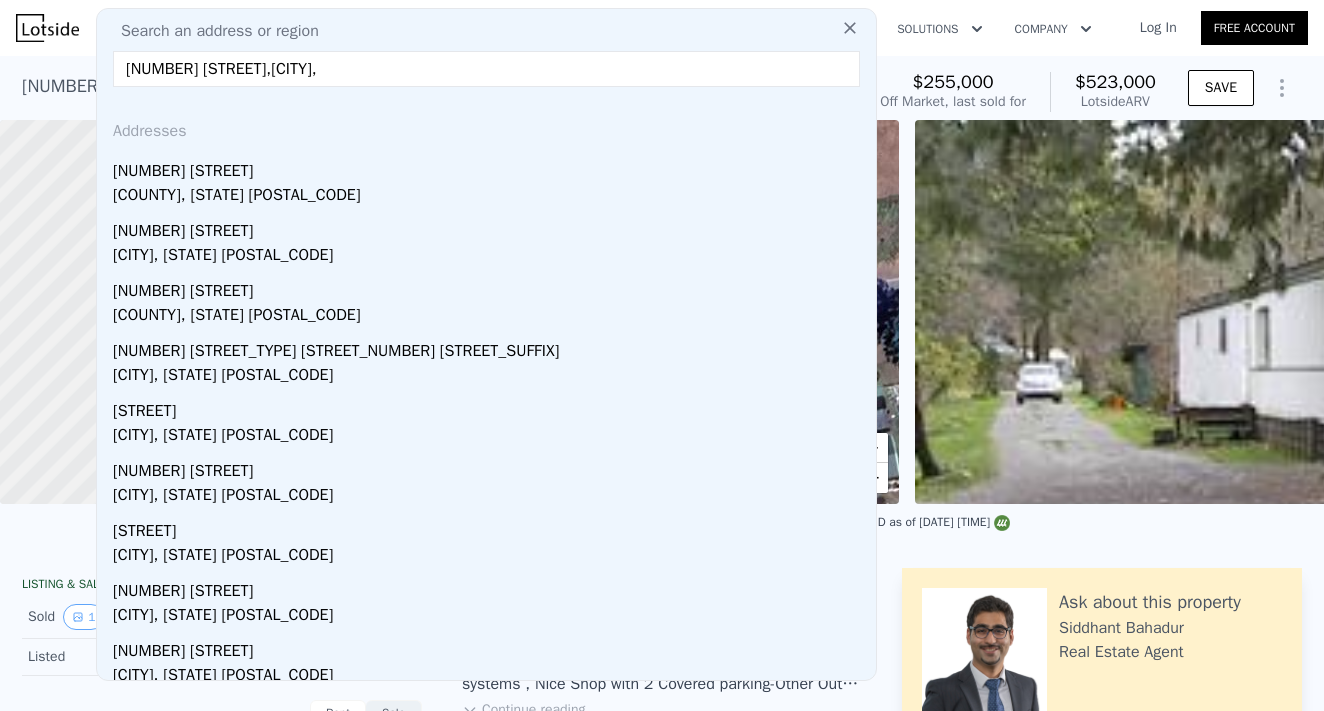 click on "43230 REITER RD,GOLD BAR," at bounding box center [486, 69] 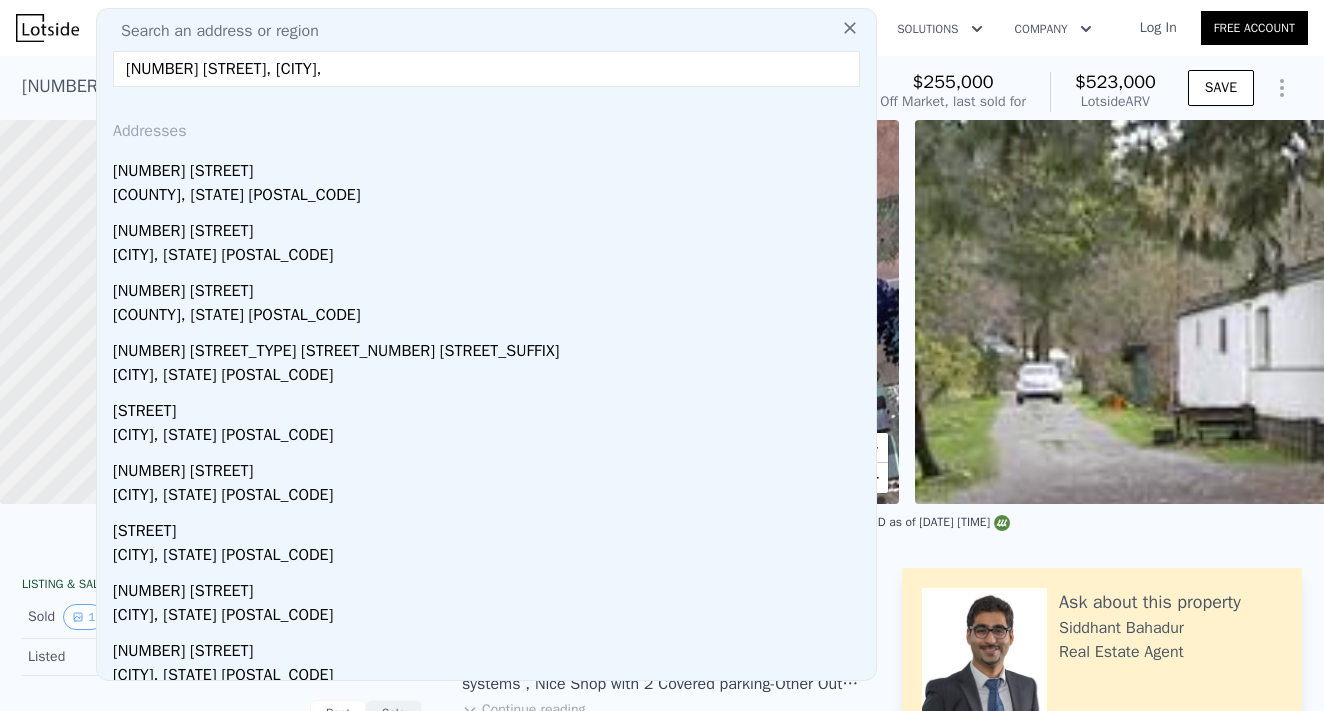 click on "43230 REITER RD, GOLD BAR," at bounding box center (486, 69) 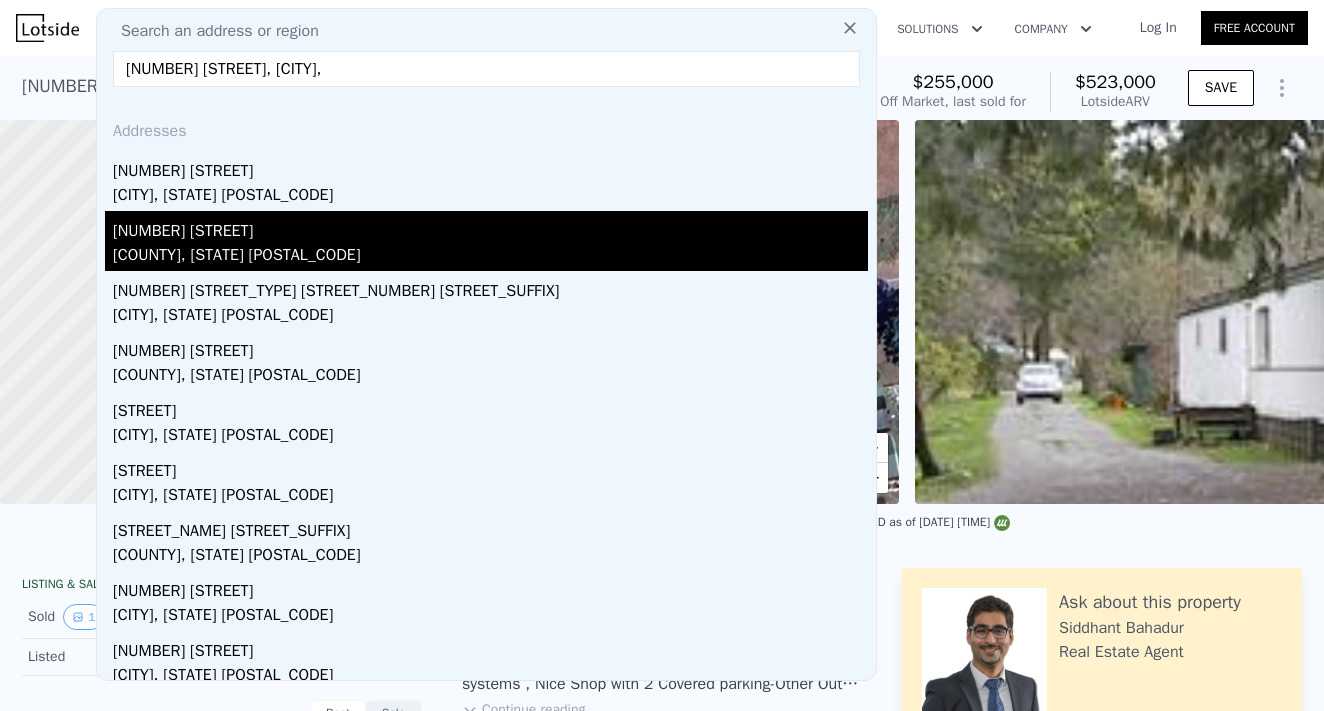 type on "43230 REITER RD, GOLD BAR," 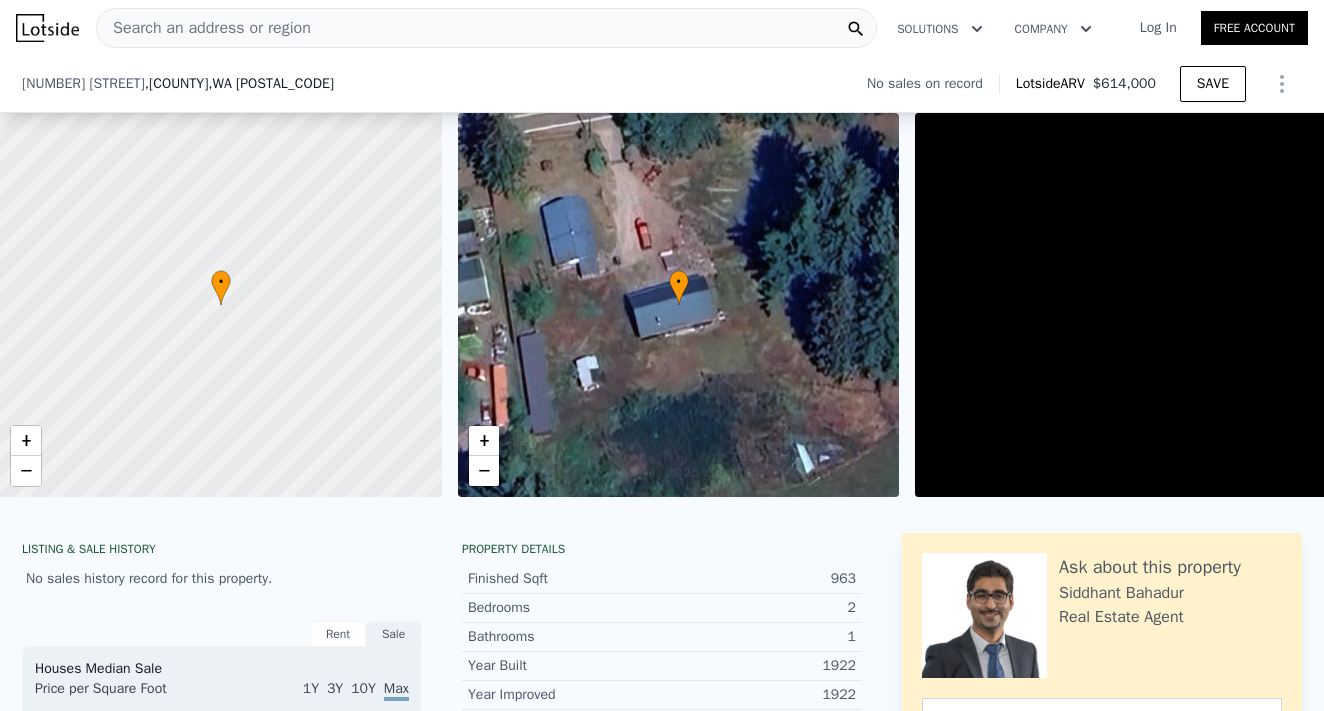 scroll, scrollTop: 395, scrollLeft: 0, axis: vertical 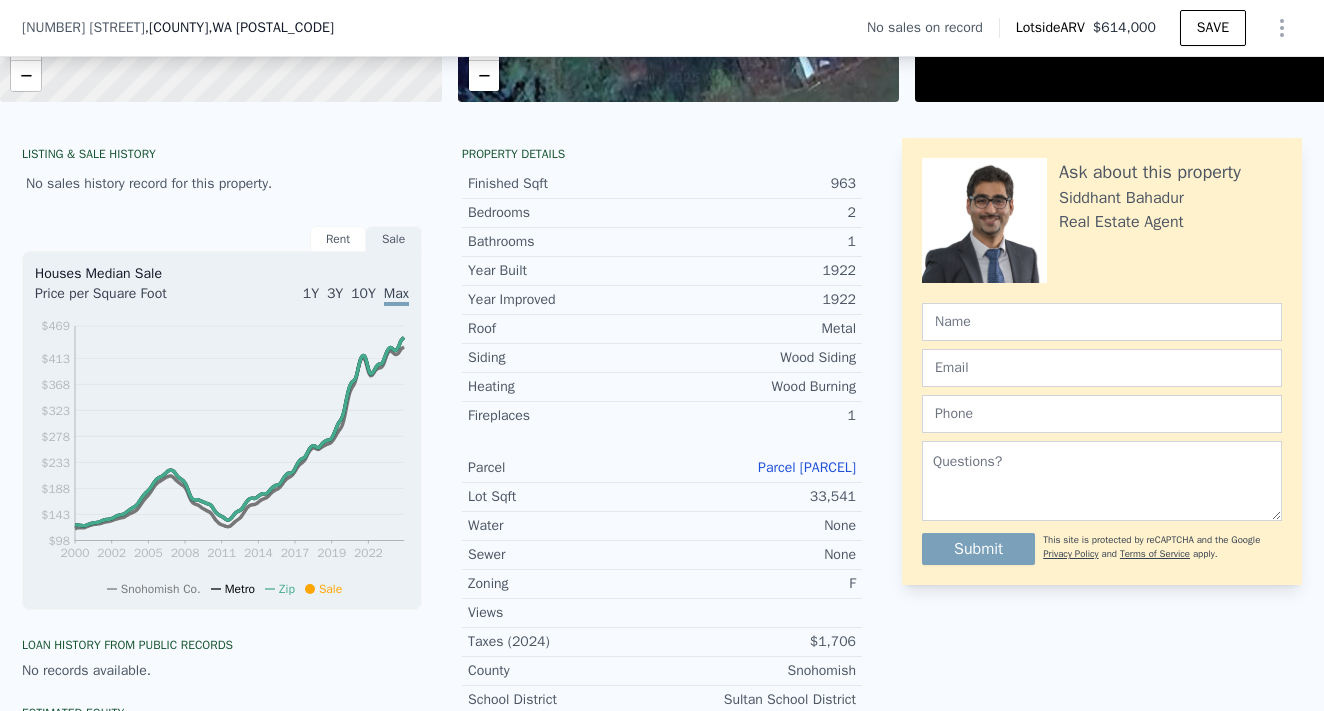 click on "Parcel 270909-001-007-00" at bounding box center (662, 468) 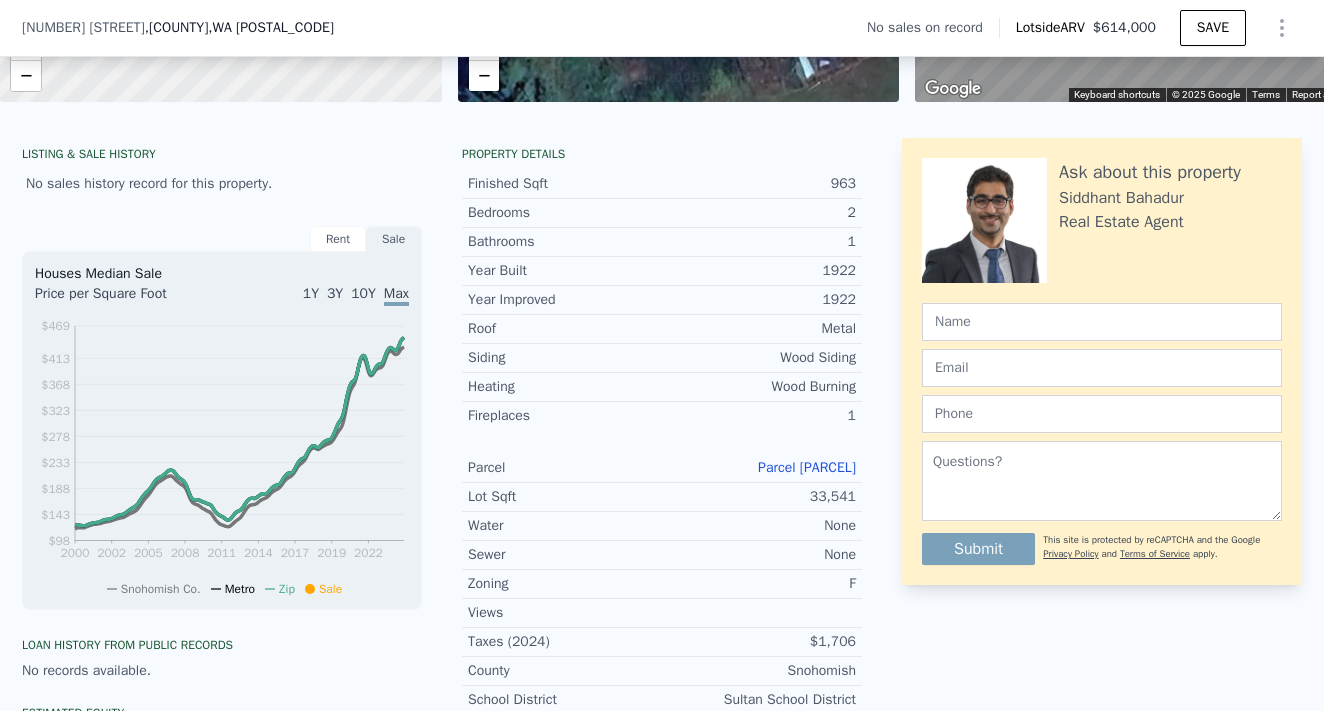 click on "270909-001-007-00" at bounding box center [807, 467] 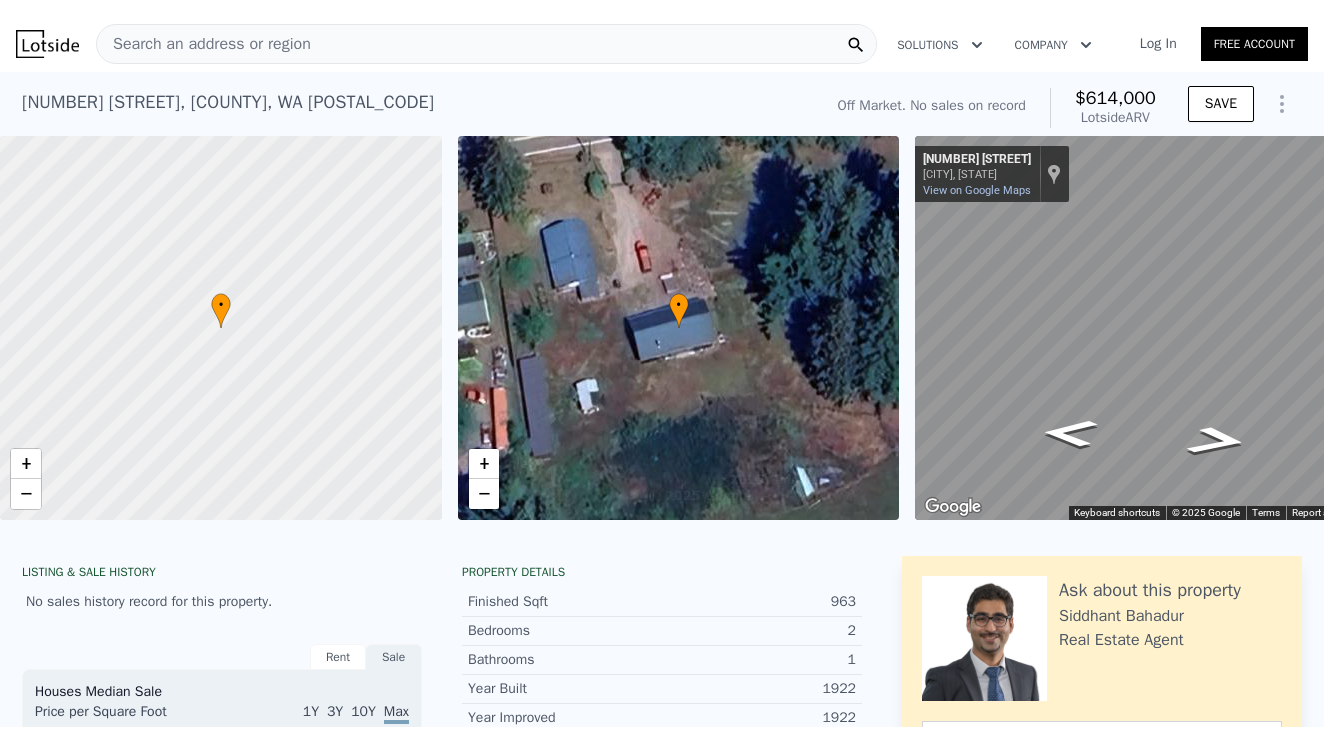 scroll, scrollTop: 0, scrollLeft: 0, axis: both 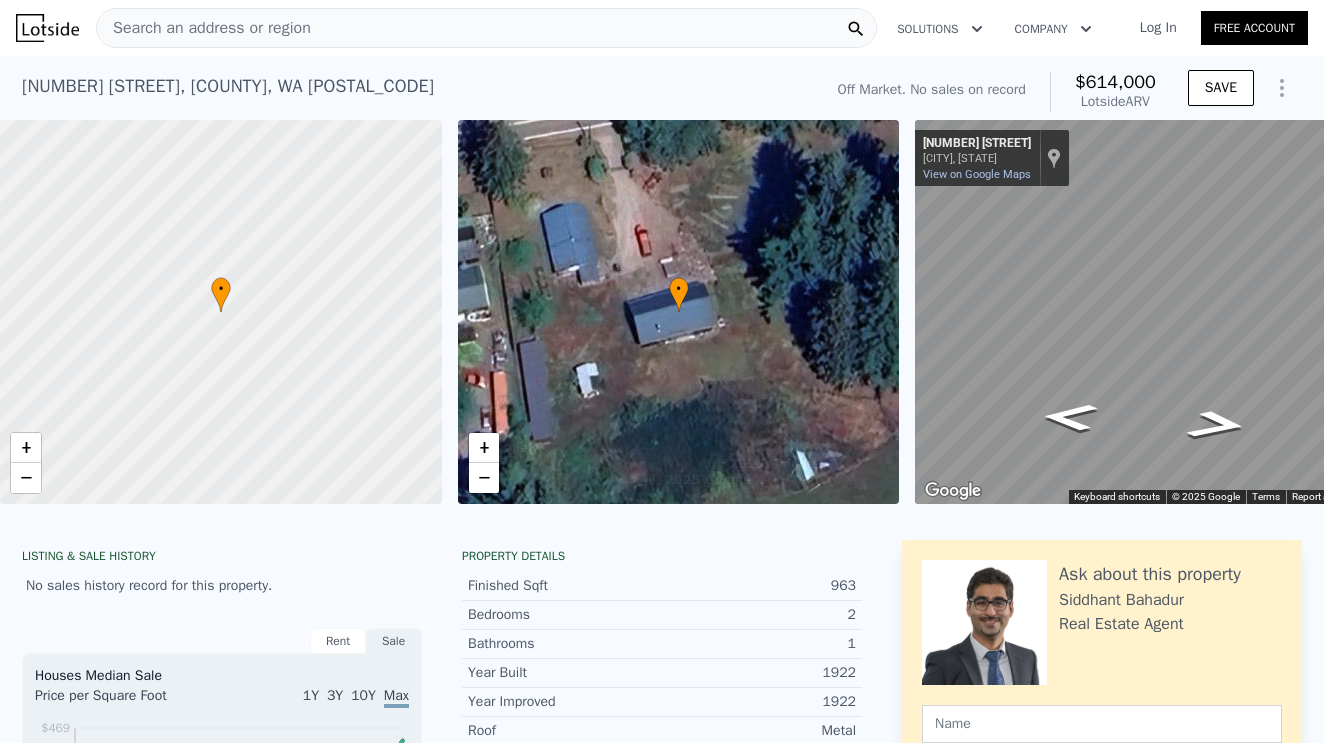click on "Search an address or region" at bounding box center (204, 28) 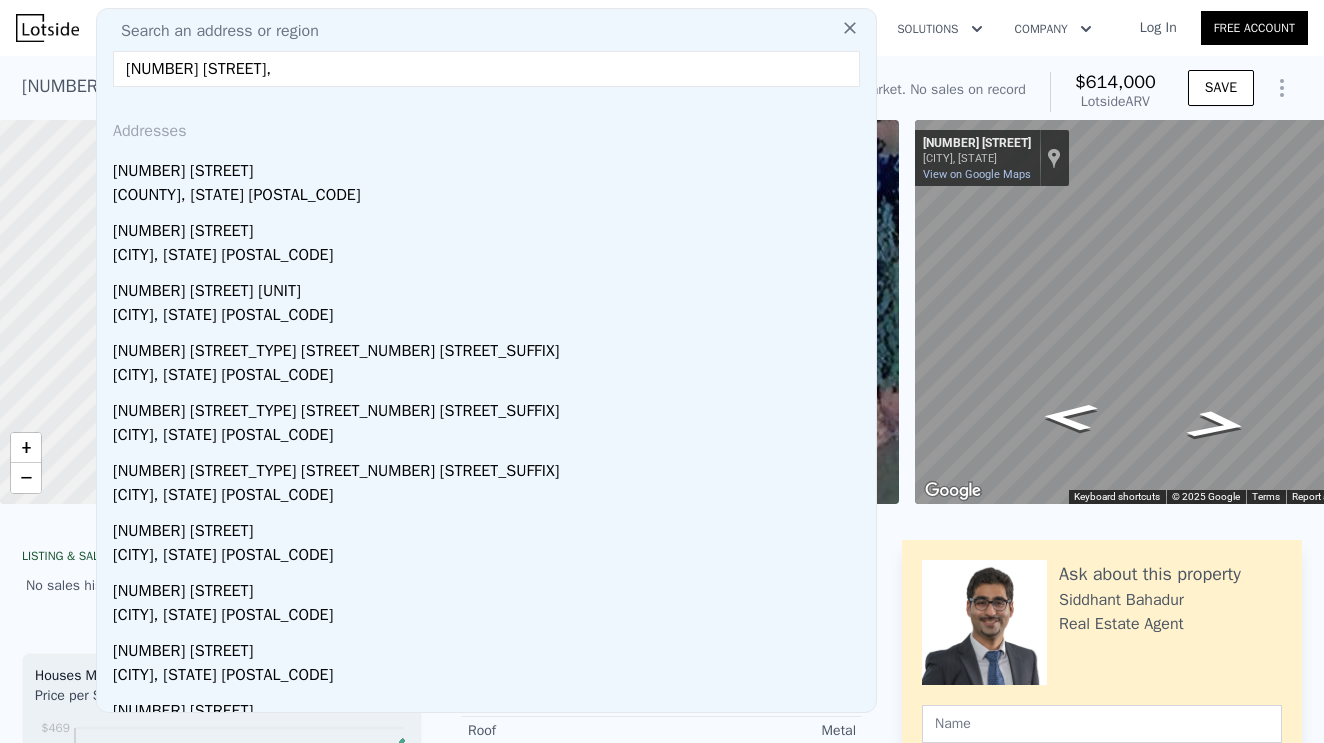 paste on "ARLINGTON," 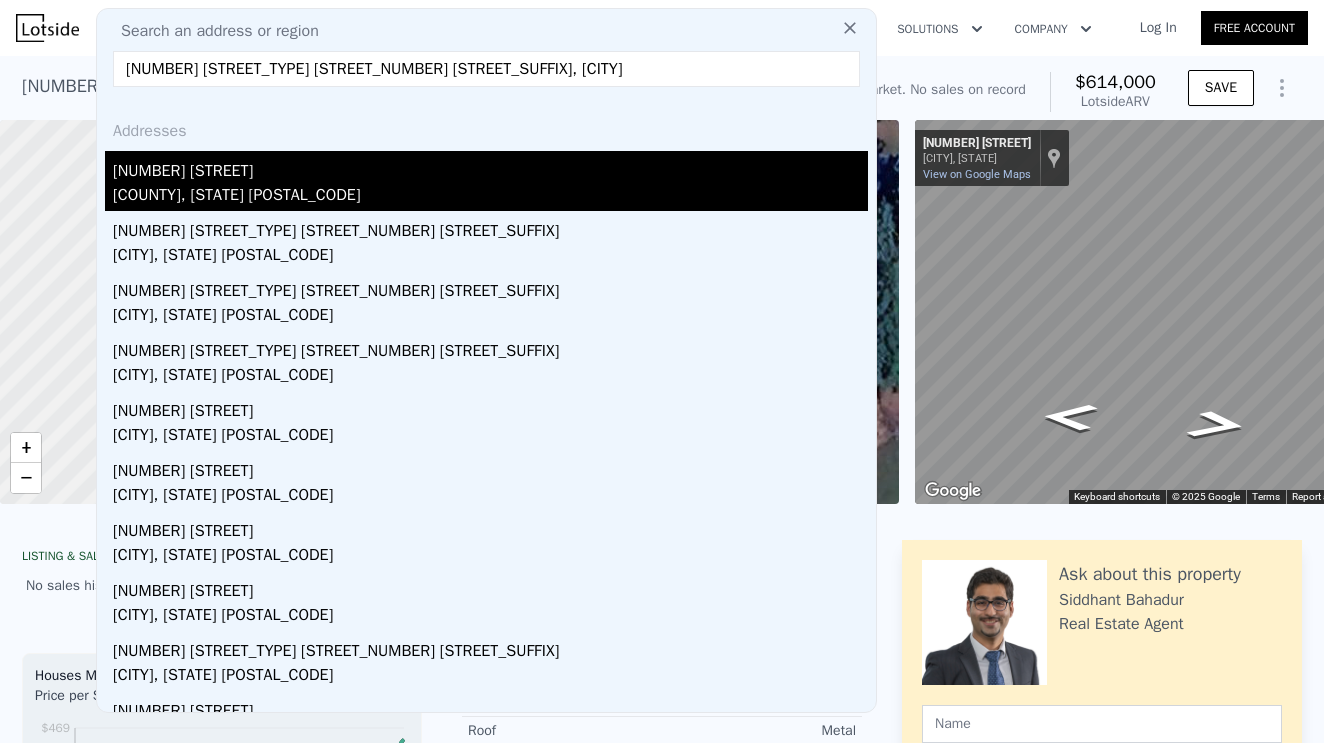 type on "32606 STATE ROUTE 530 NE, ARLINGTON," 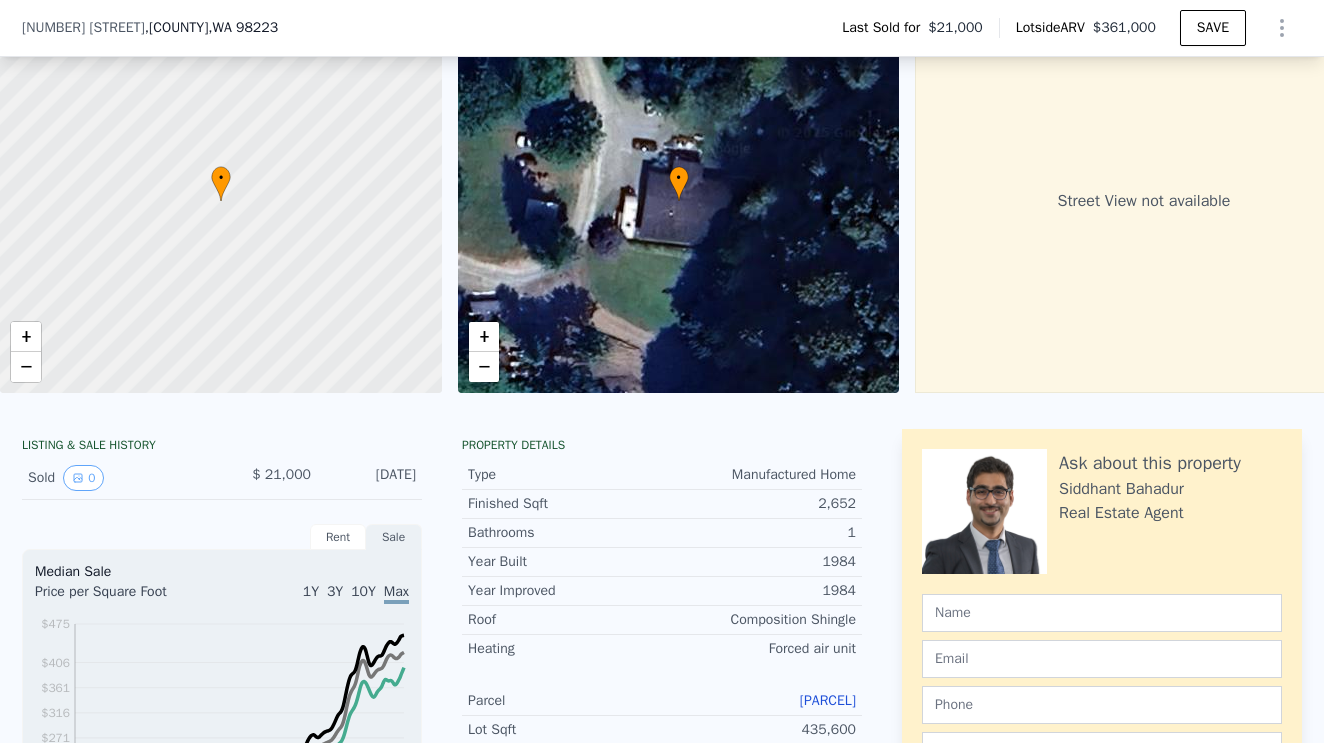 scroll, scrollTop: 263, scrollLeft: 0, axis: vertical 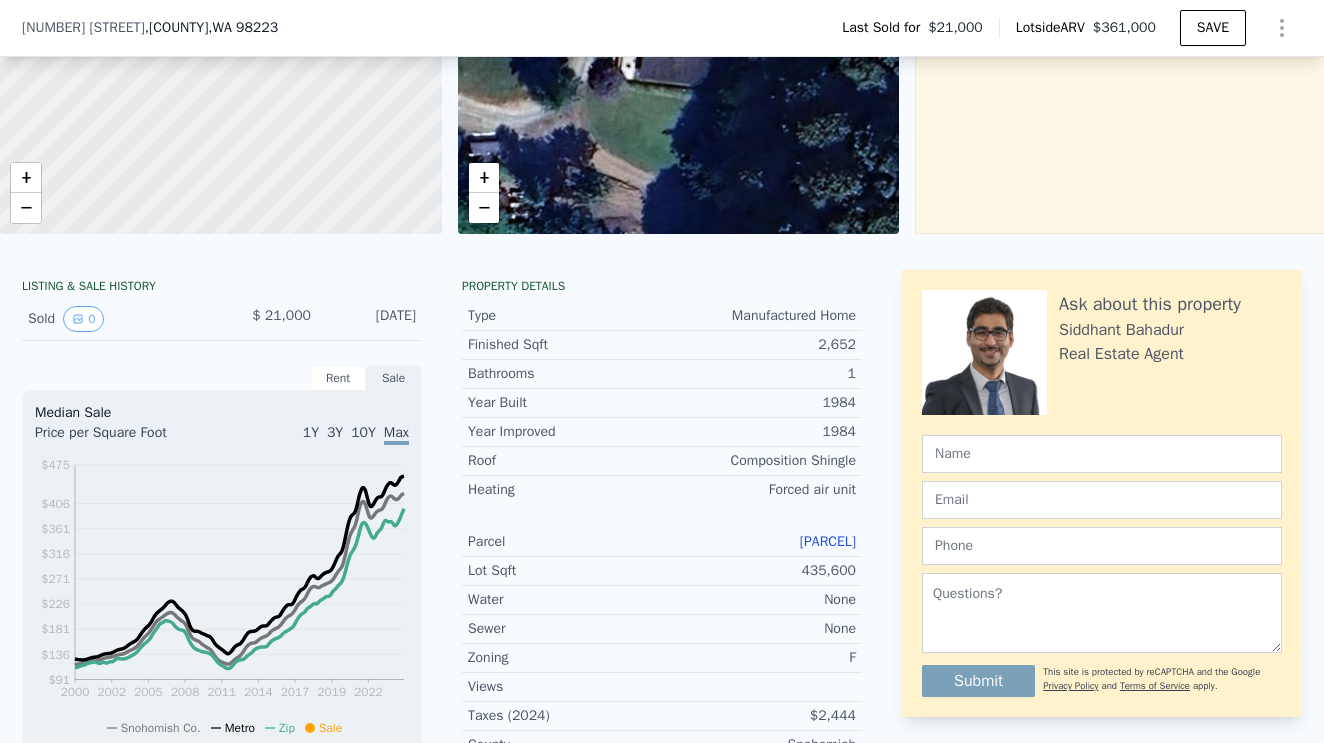 click on "320809-003-005-00" at bounding box center [828, 541] 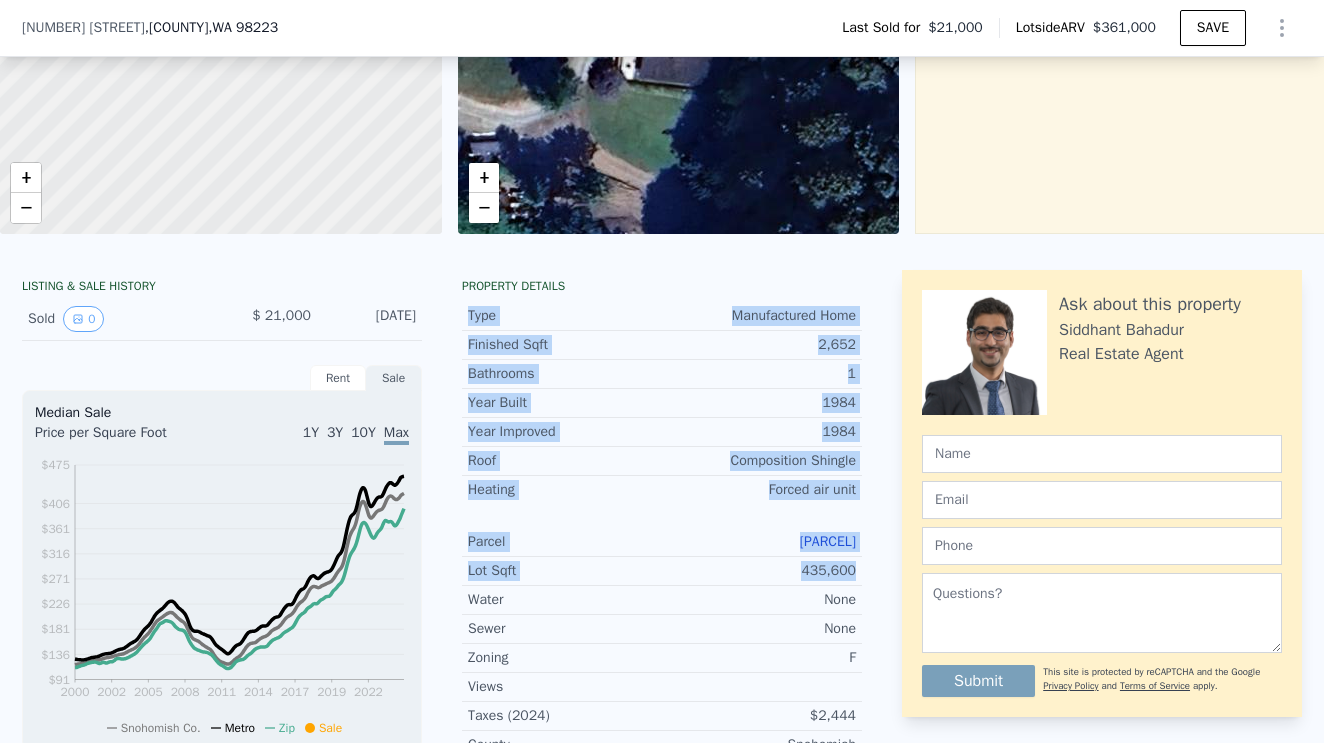 drag, startPoint x: 471, startPoint y: 306, endPoint x: 793, endPoint y: 581, distance: 423.44894 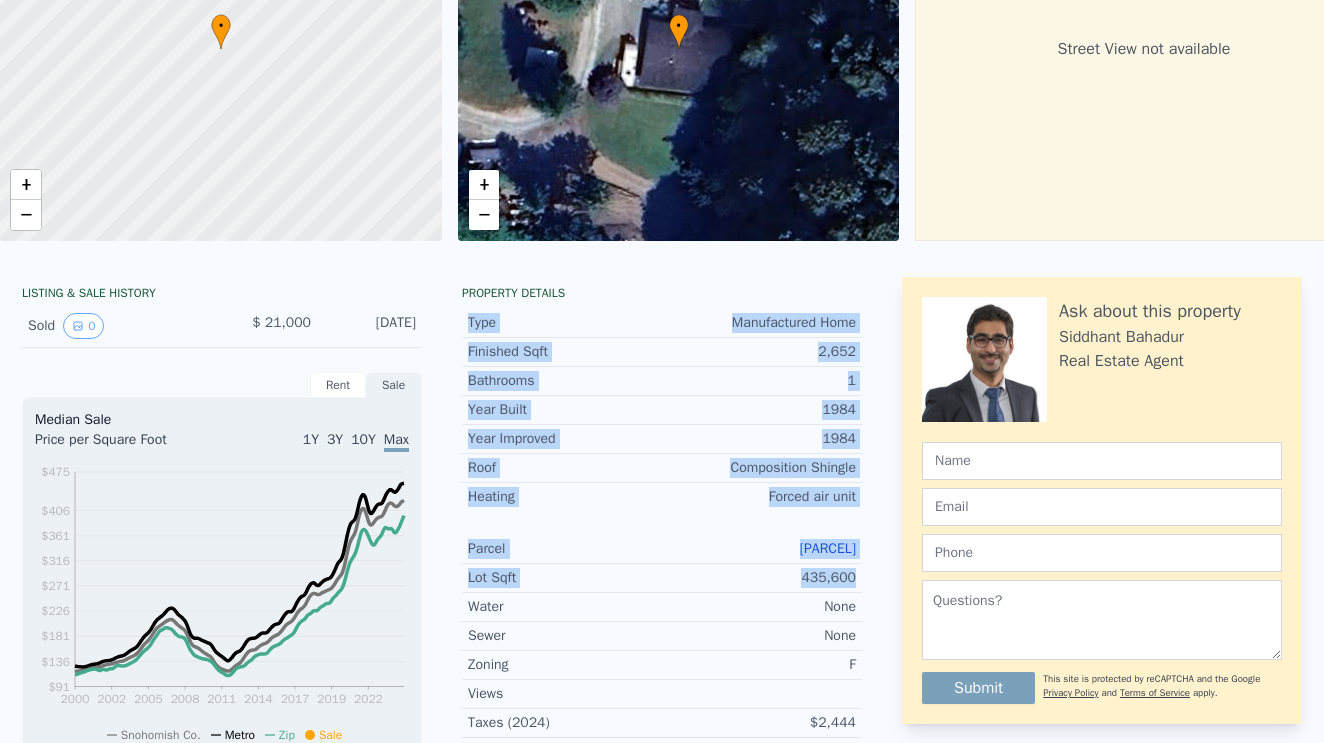 scroll, scrollTop: 0, scrollLeft: 0, axis: both 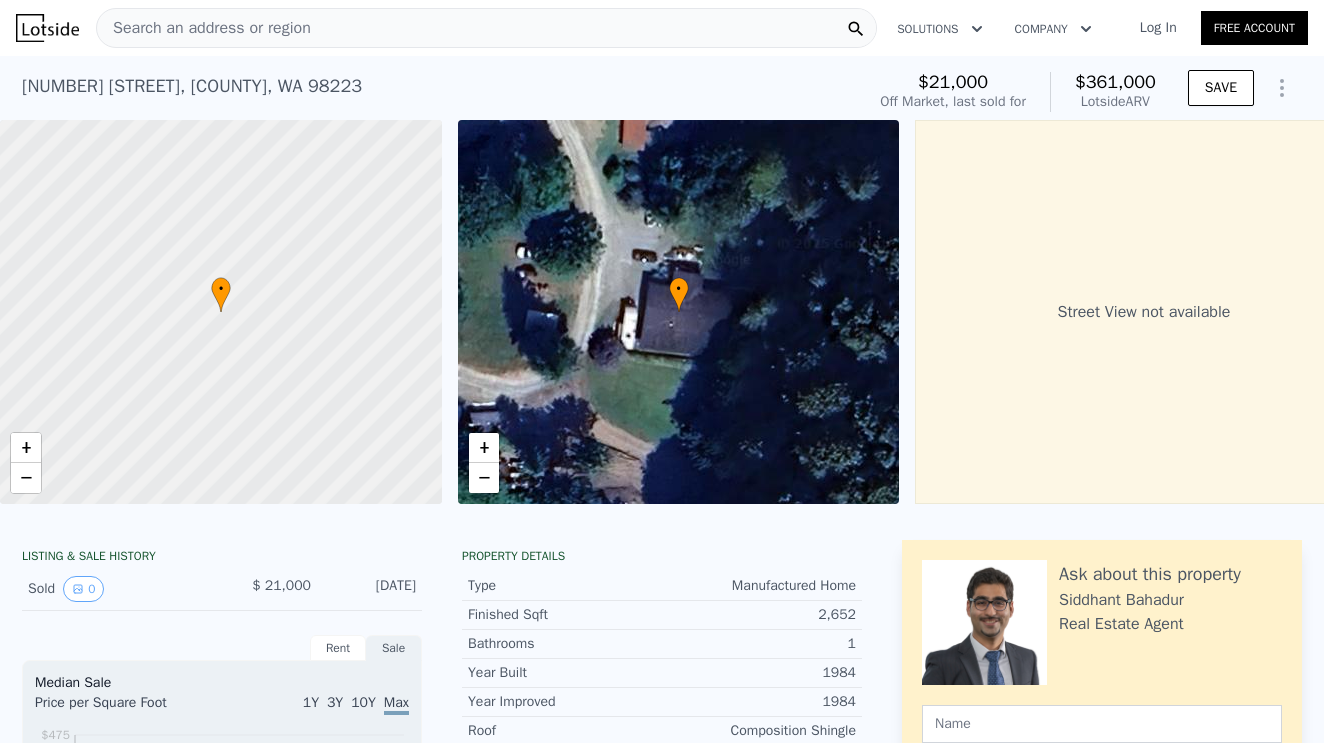 click on "Search an address or region" at bounding box center (486, 28) 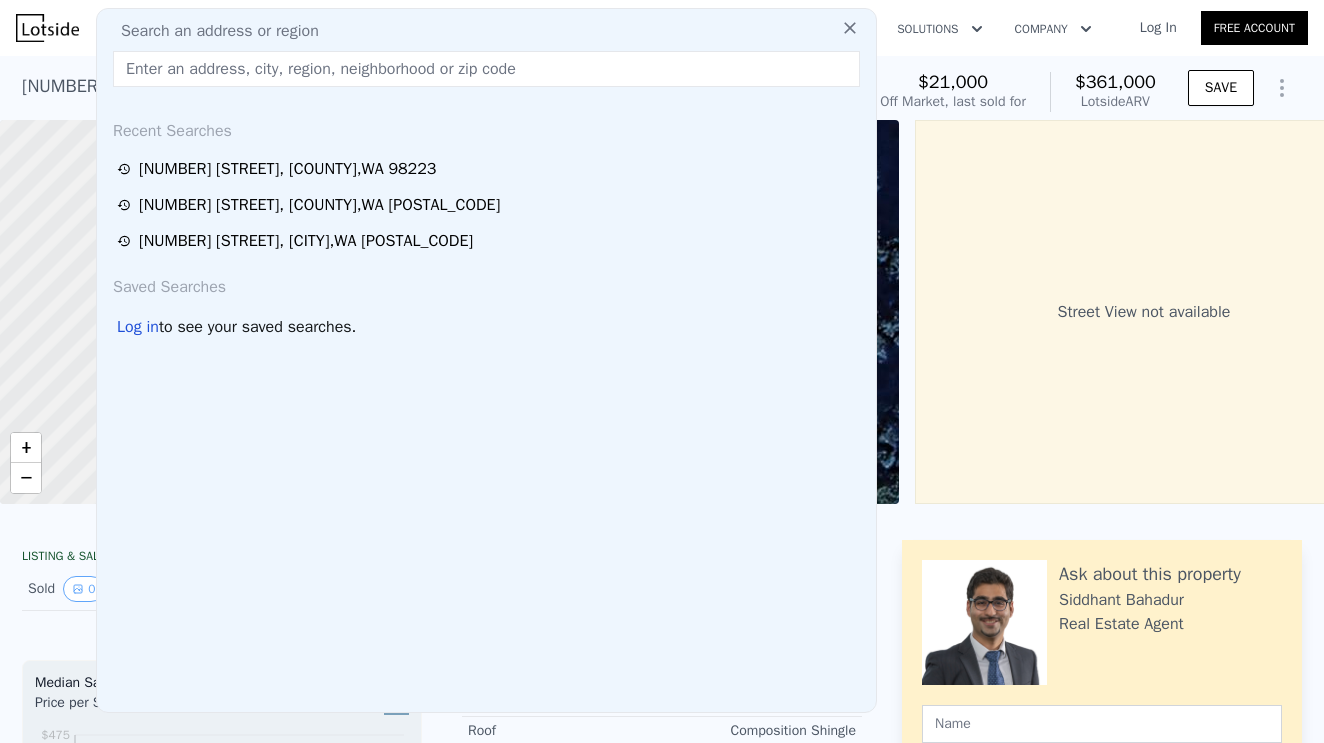 click at bounding box center (486, 69) 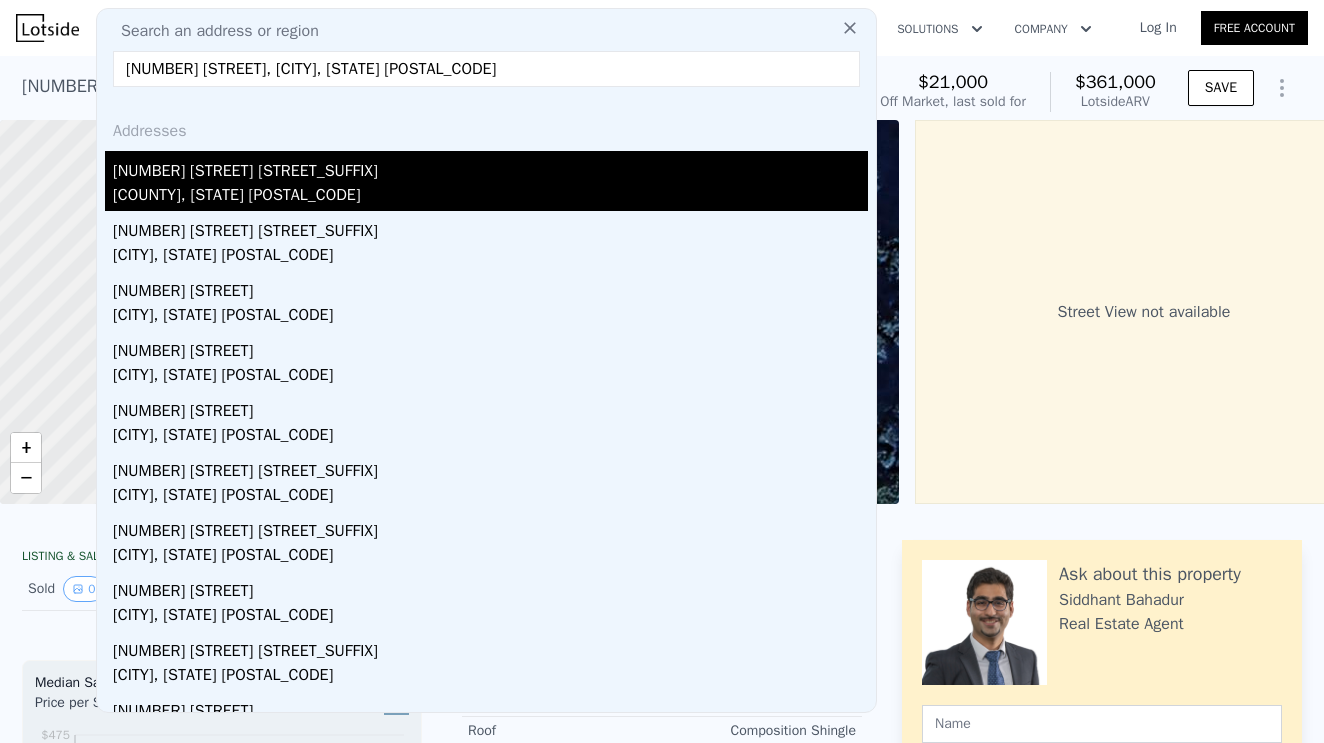 type on "10411 149th Ave NE, Granite Falls, WA 98252" 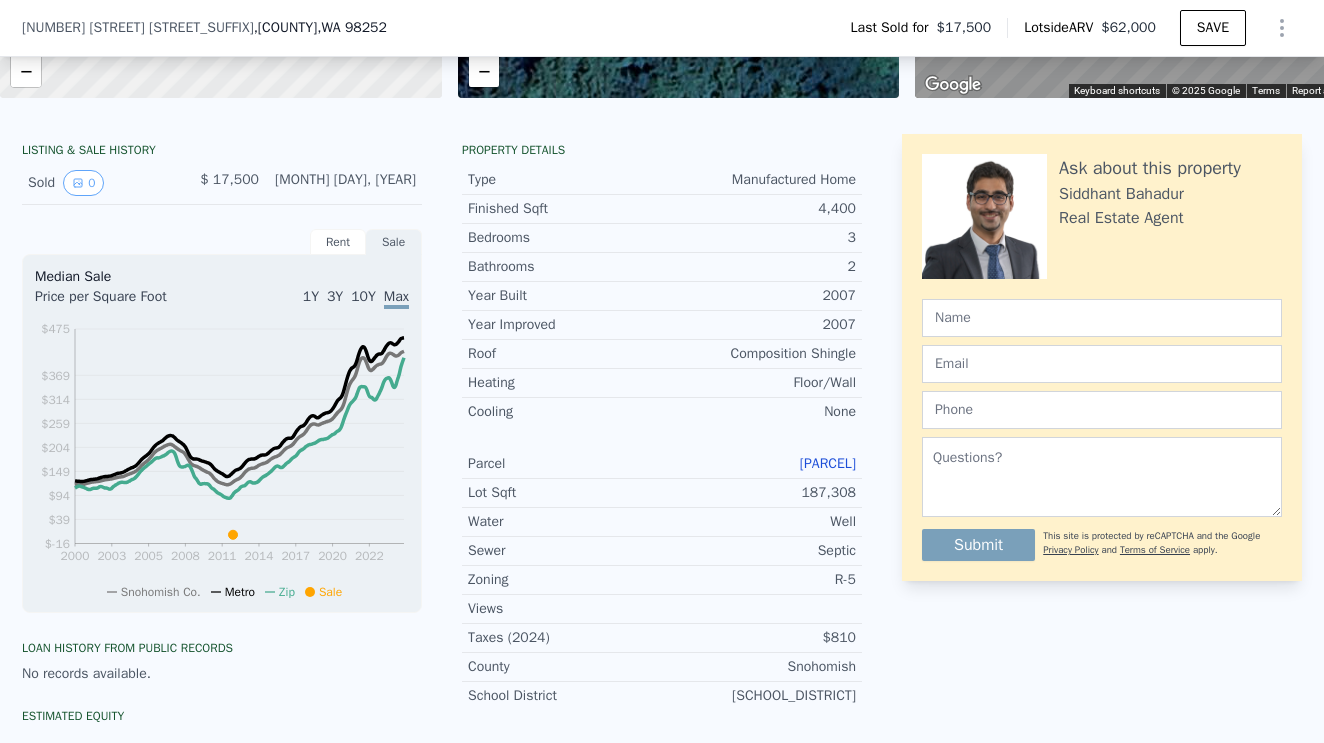 scroll, scrollTop: 431, scrollLeft: 0, axis: vertical 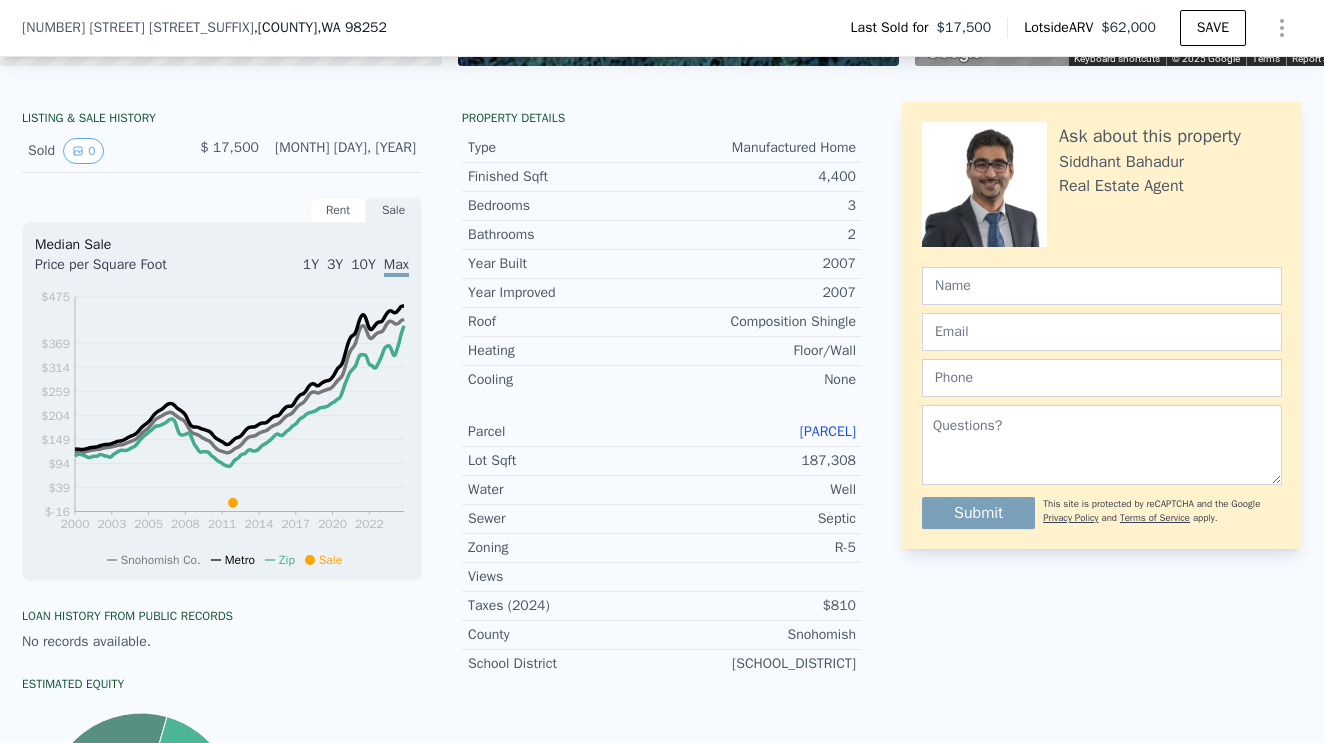click on "[ACCOUNT_NUMBER]" at bounding box center (828, 431) 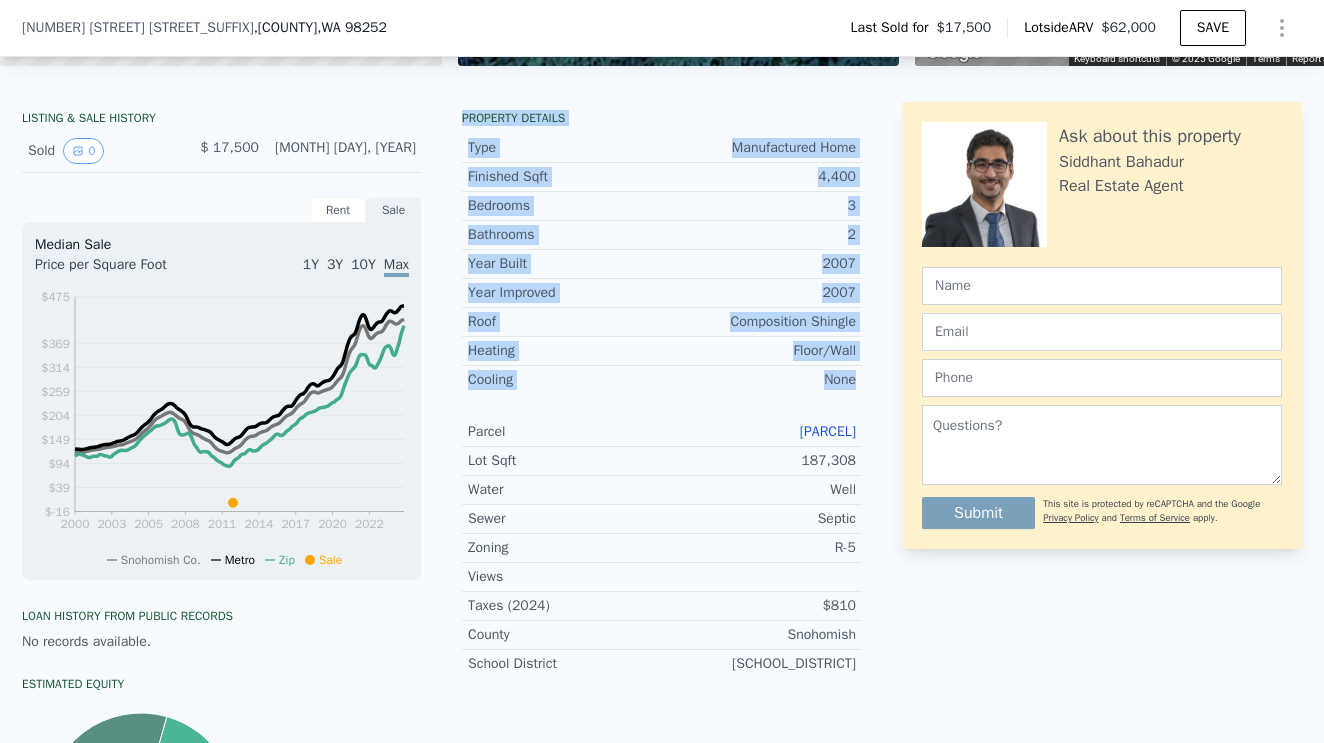 drag, startPoint x: 465, startPoint y: 113, endPoint x: 846, endPoint y: 402, distance: 478.20706 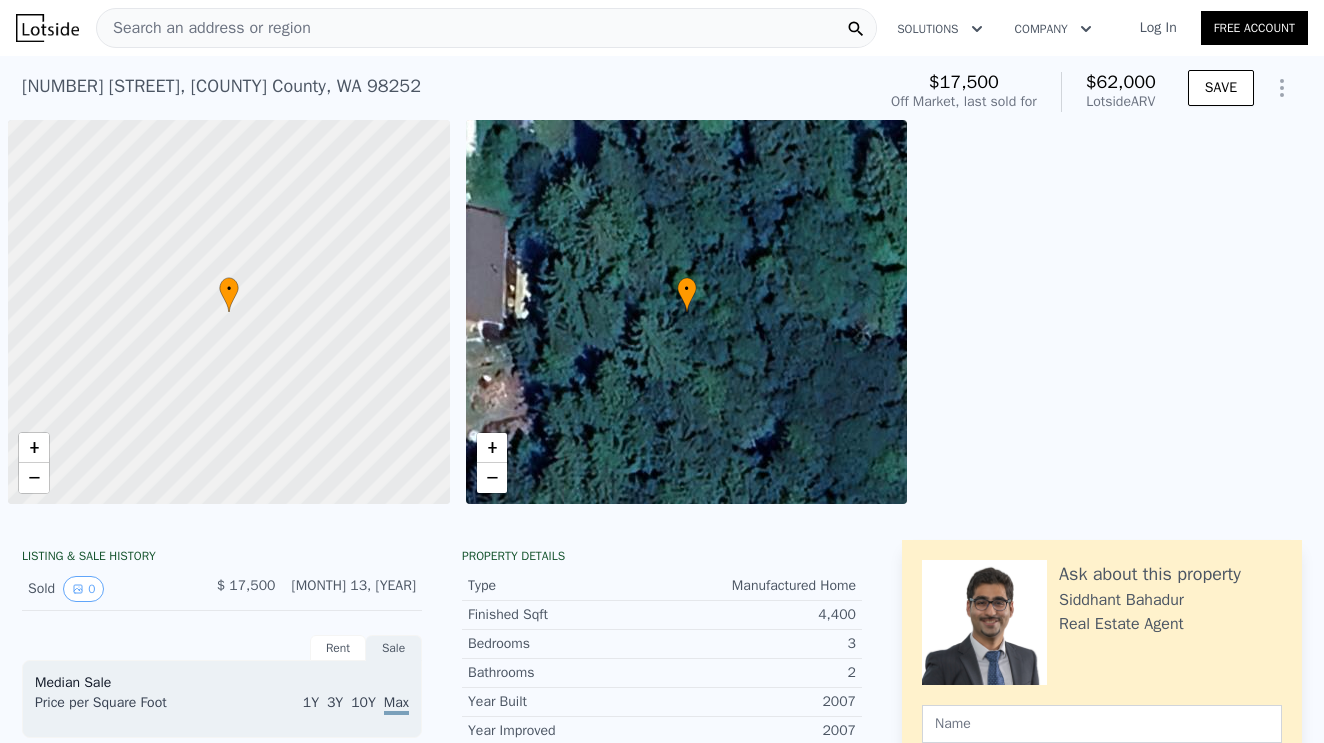scroll, scrollTop: -2, scrollLeft: 0, axis: vertical 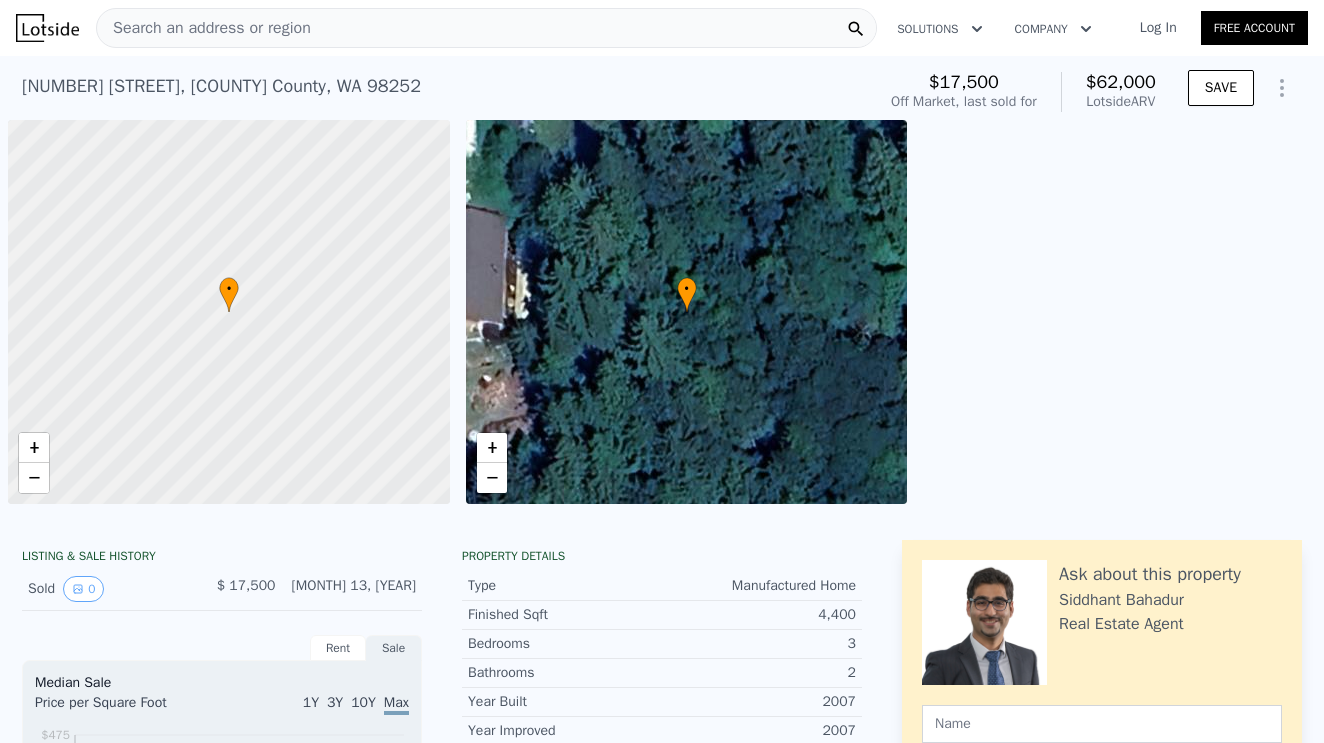 click on "Search an address or region" at bounding box center (486, 28) 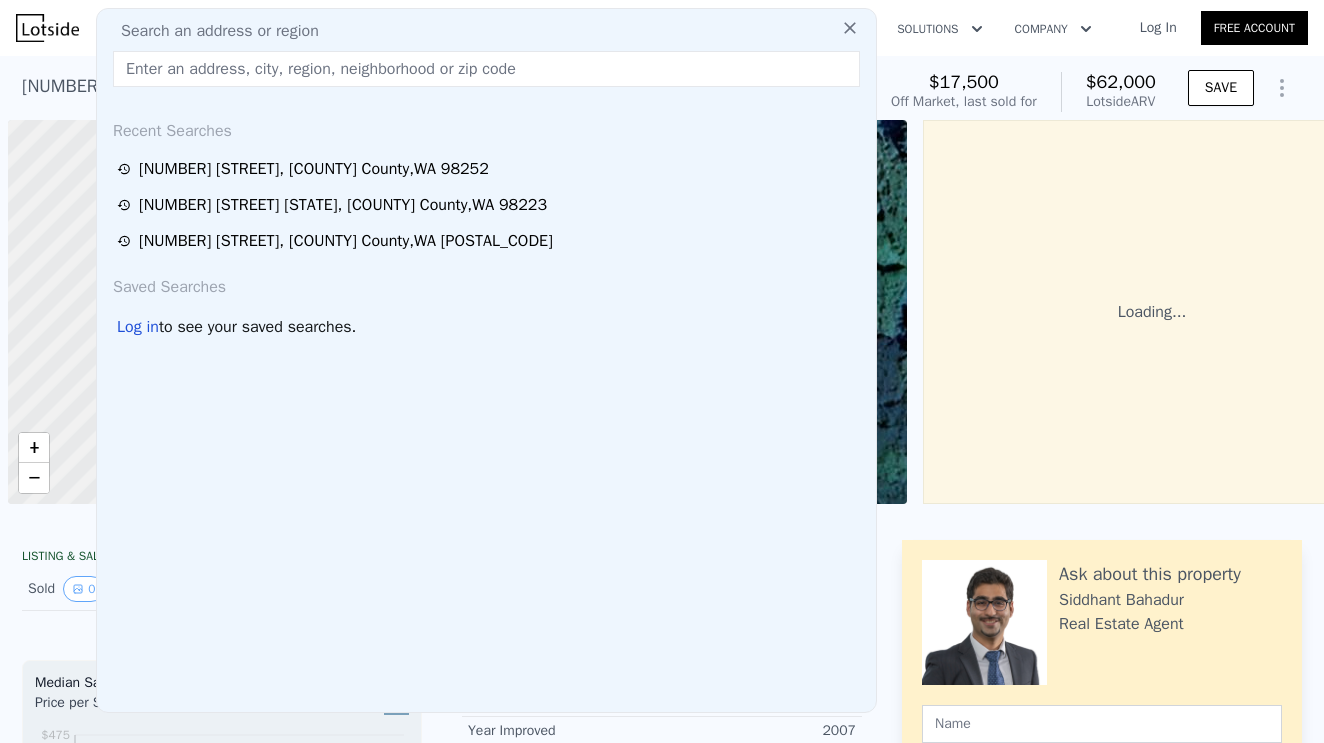 click at bounding box center (486, 69) 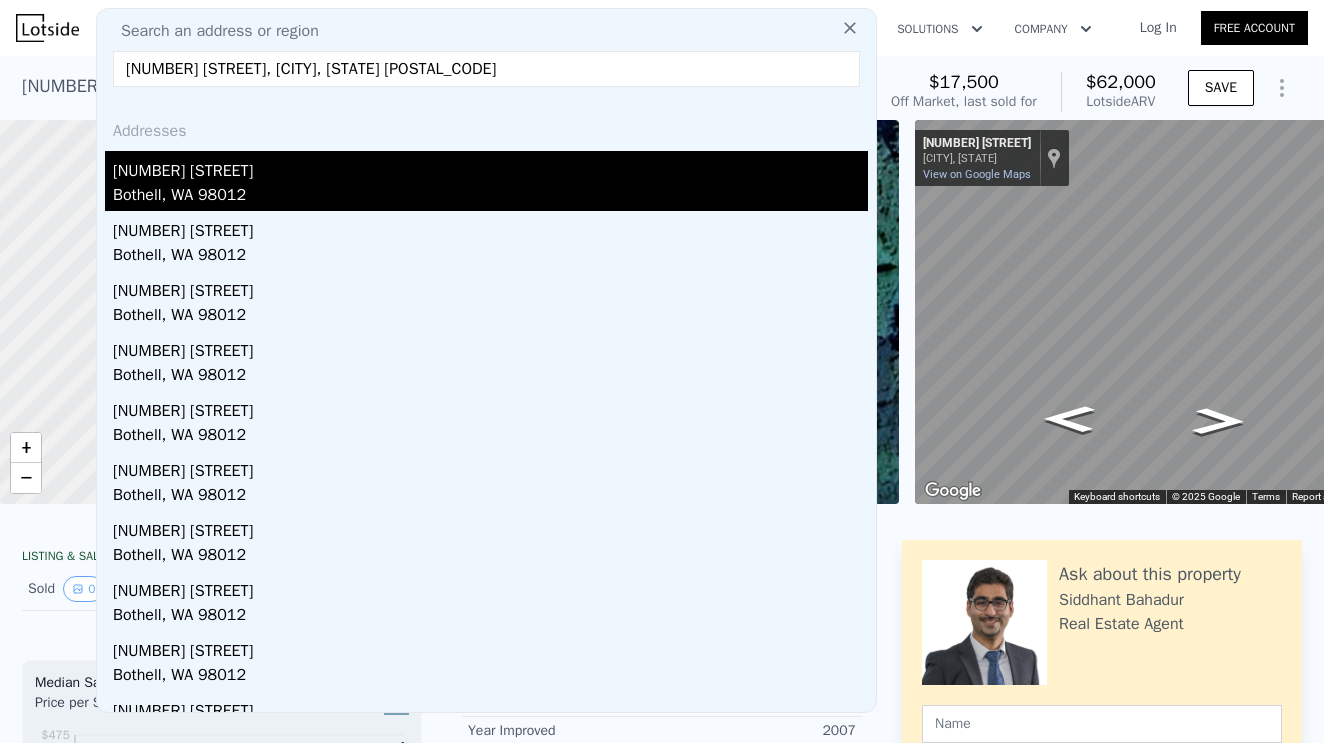type on "[NUMBER] [STREET], [CITY], [STATE] [POSTAL_CODE]" 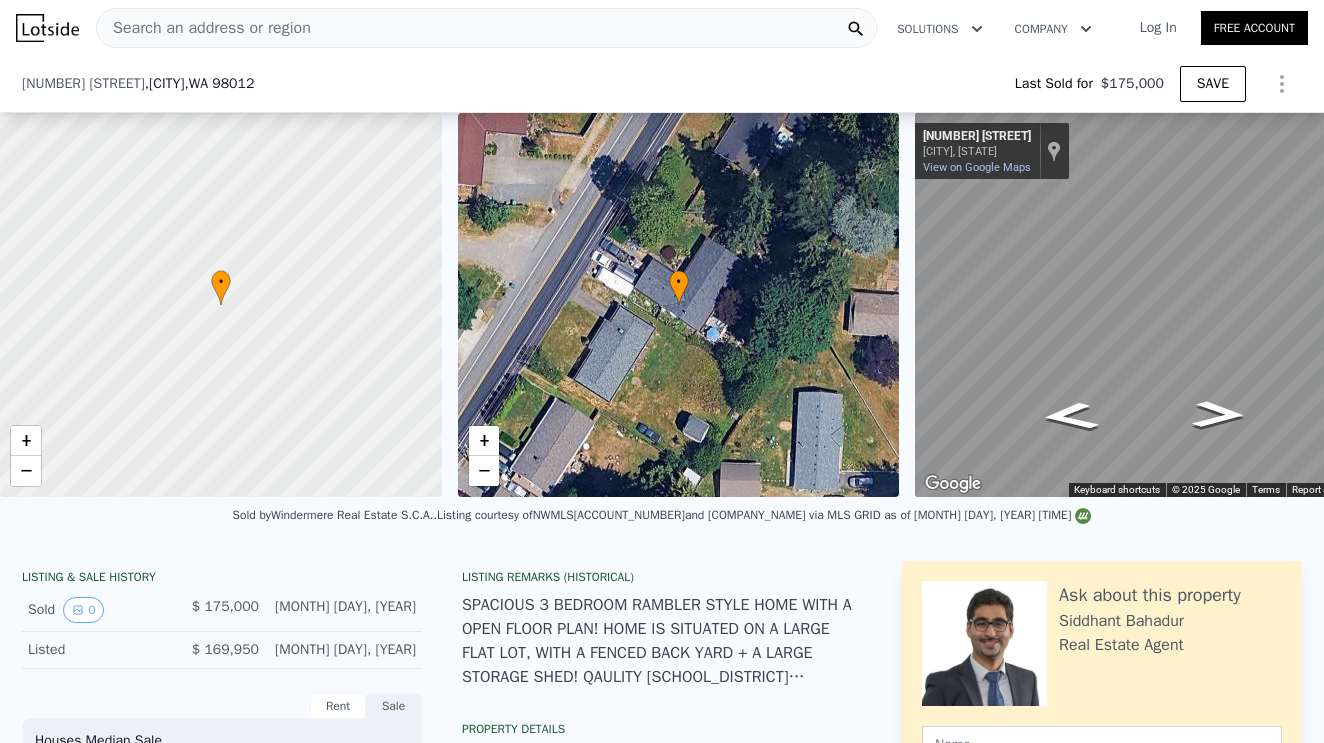 scroll, scrollTop: 495, scrollLeft: 0, axis: vertical 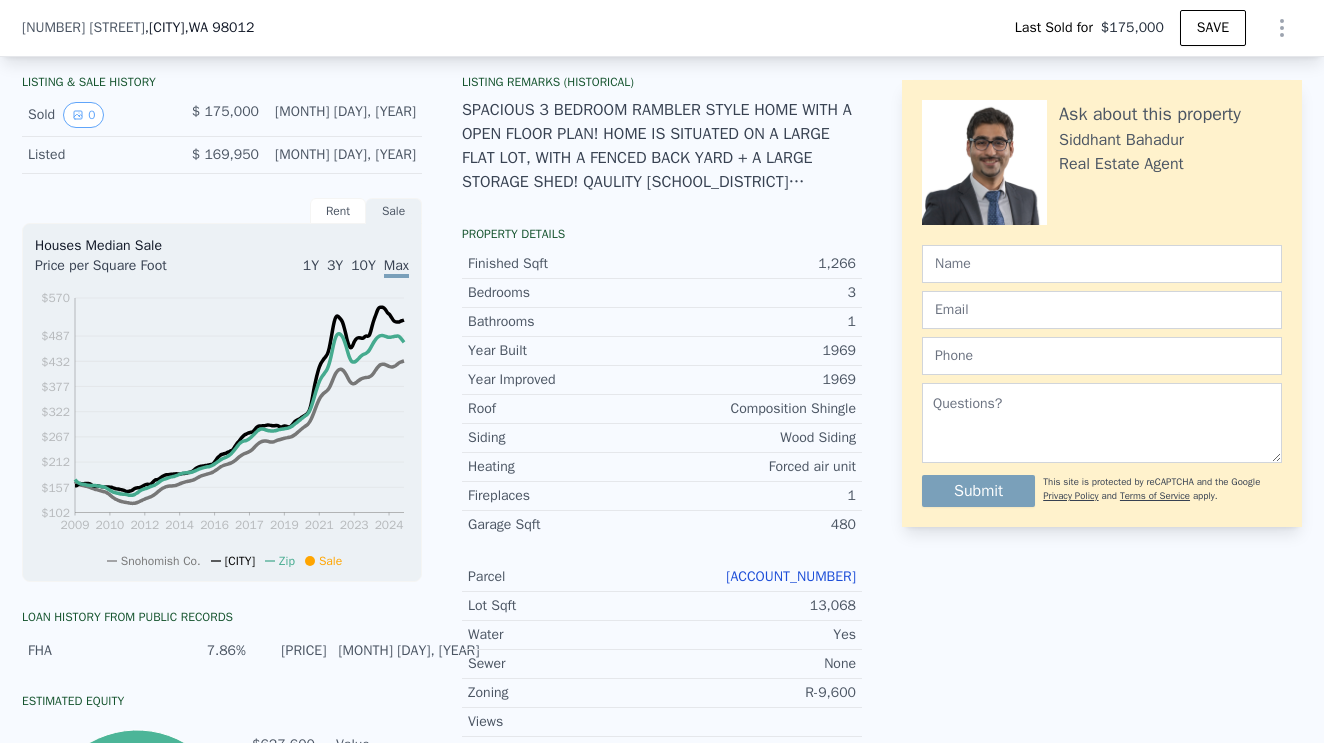click on "[ACCOUNT_NUMBER]" at bounding box center [791, 576] 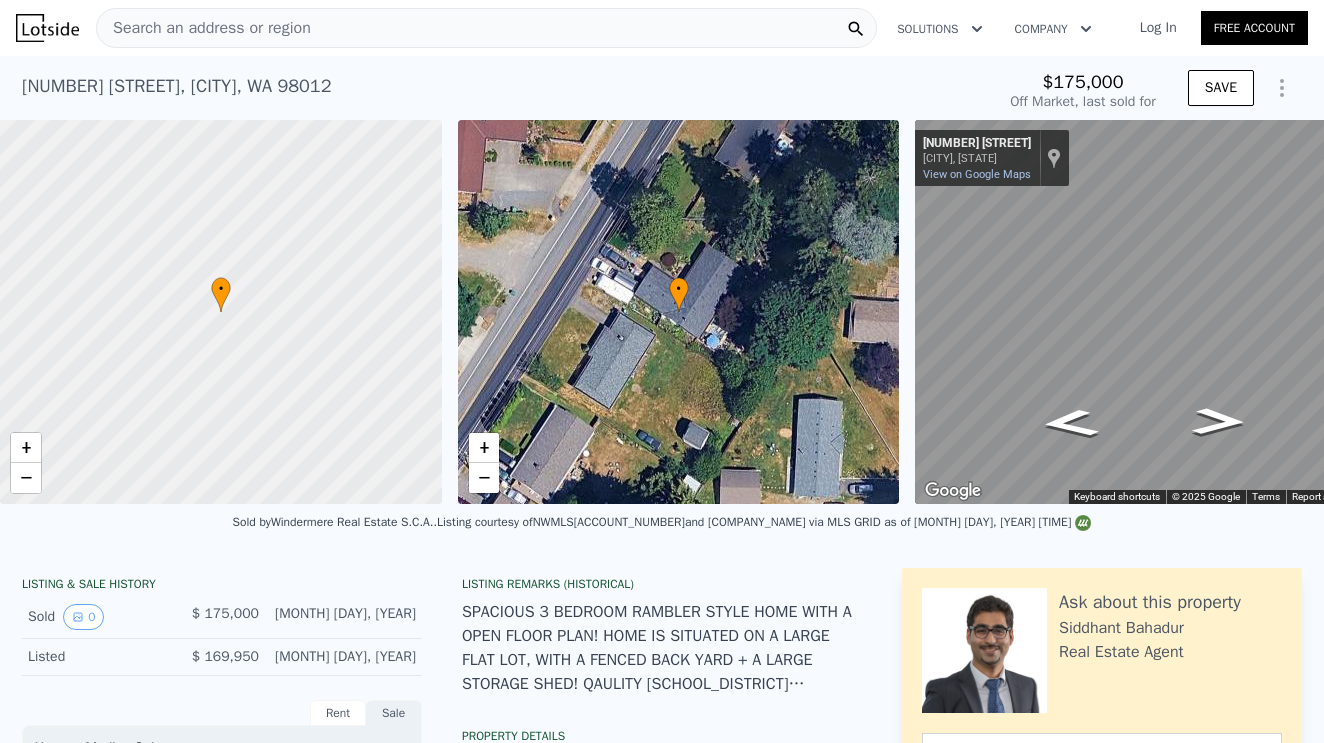 scroll, scrollTop: 0, scrollLeft: 0, axis: both 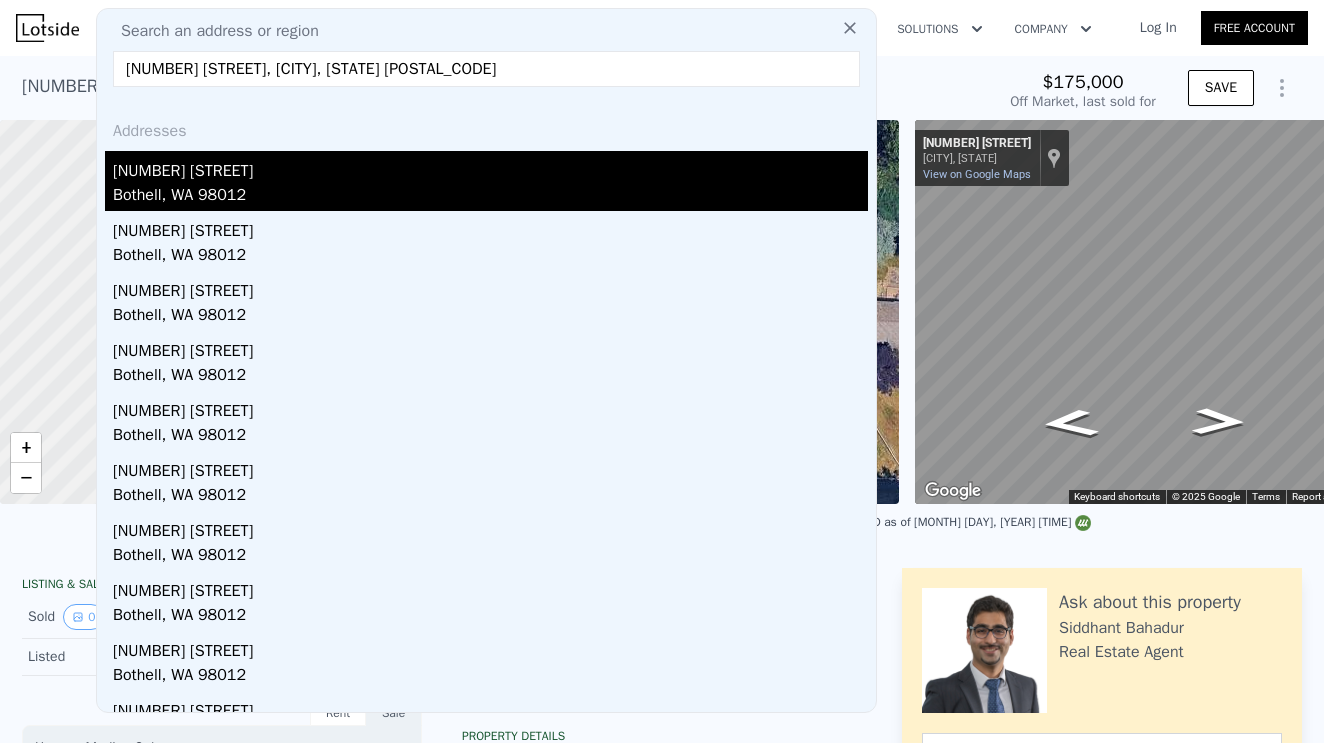 type on "[NUMBER] [STREET], [CITY], [STATE] [POSTAL_CODE]" 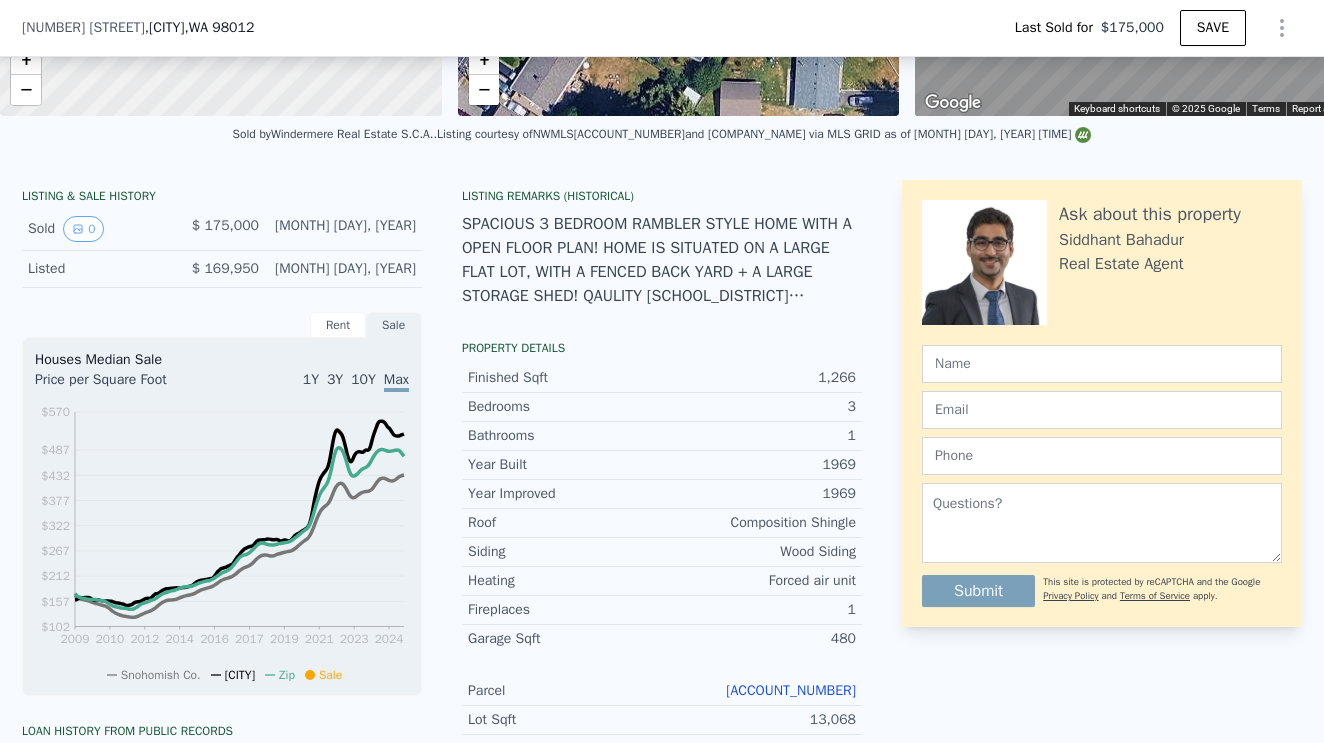 scroll, scrollTop: 402, scrollLeft: 0, axis: vertical 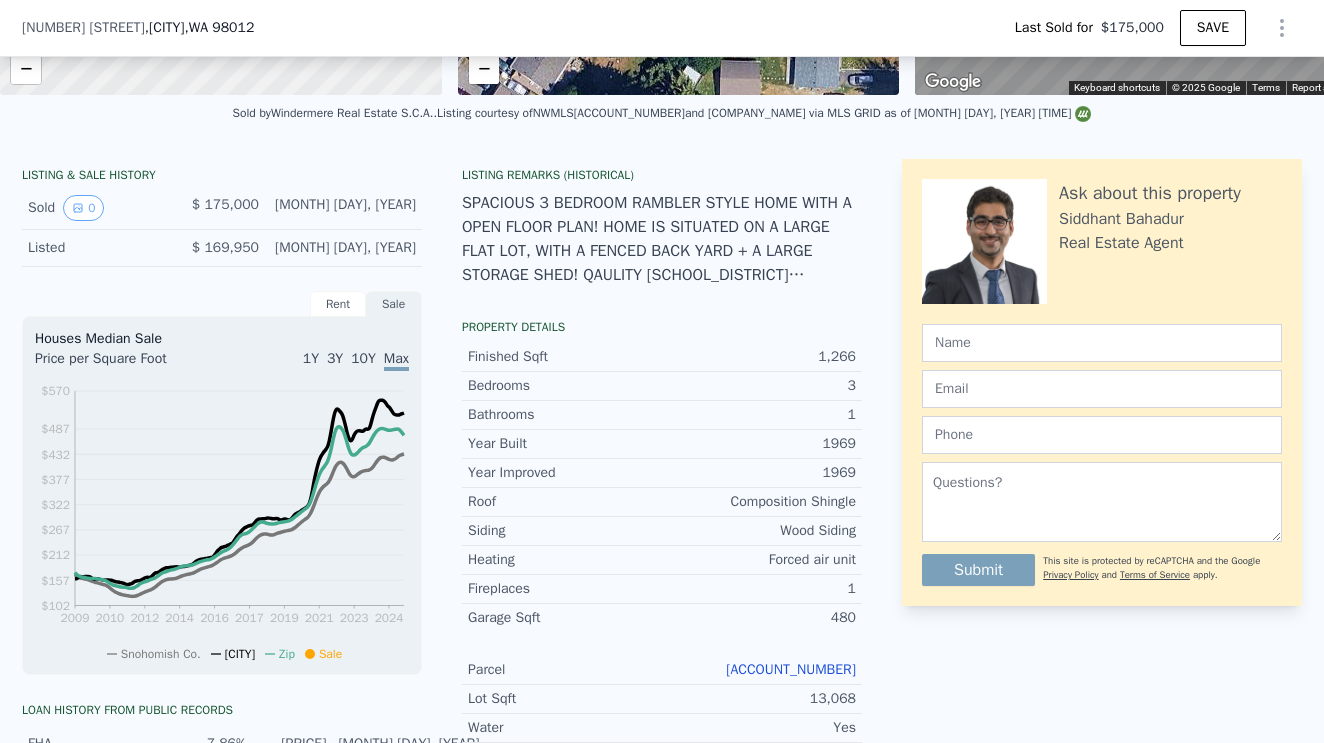 click on "[ACCOUNT_NUMBER]" at bounding box center (791, 669) 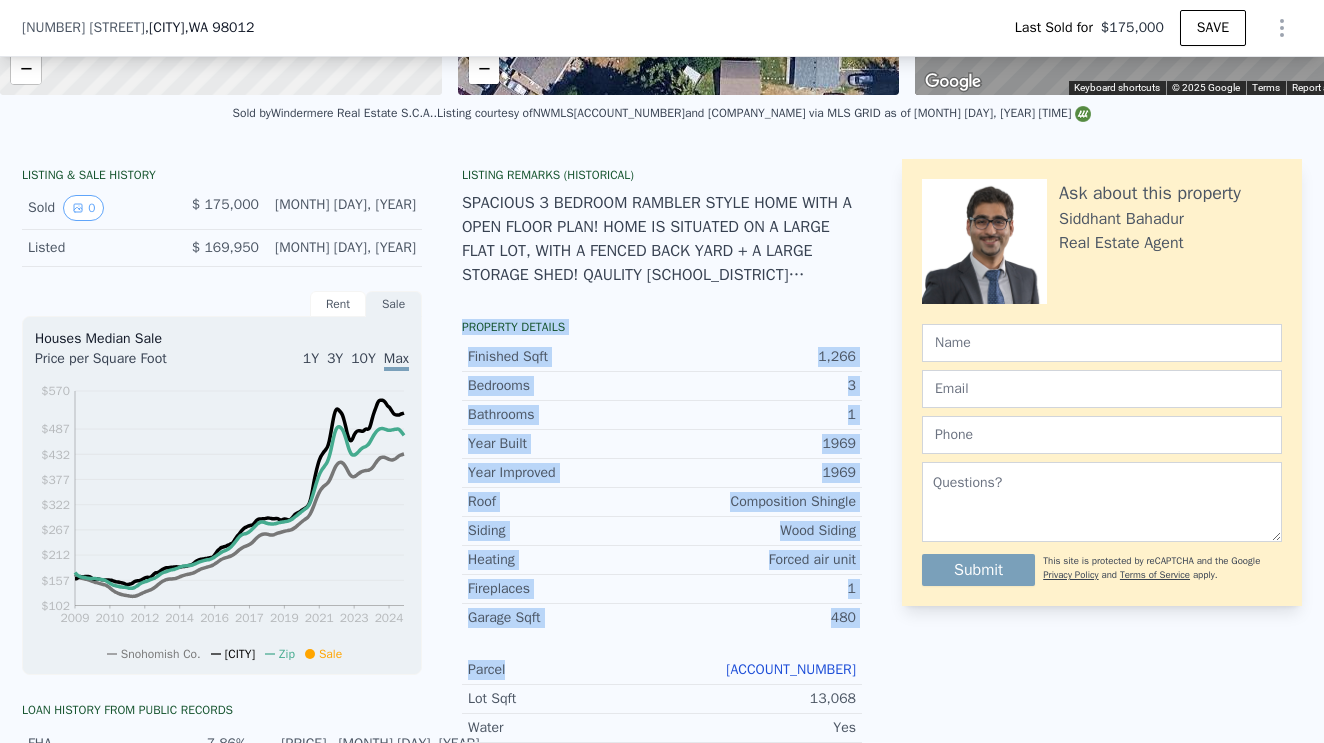 drag, startPoint x: 461, startPoint y: 320, endPoint x: 688, endPoint y: 648, distance: 398.8897 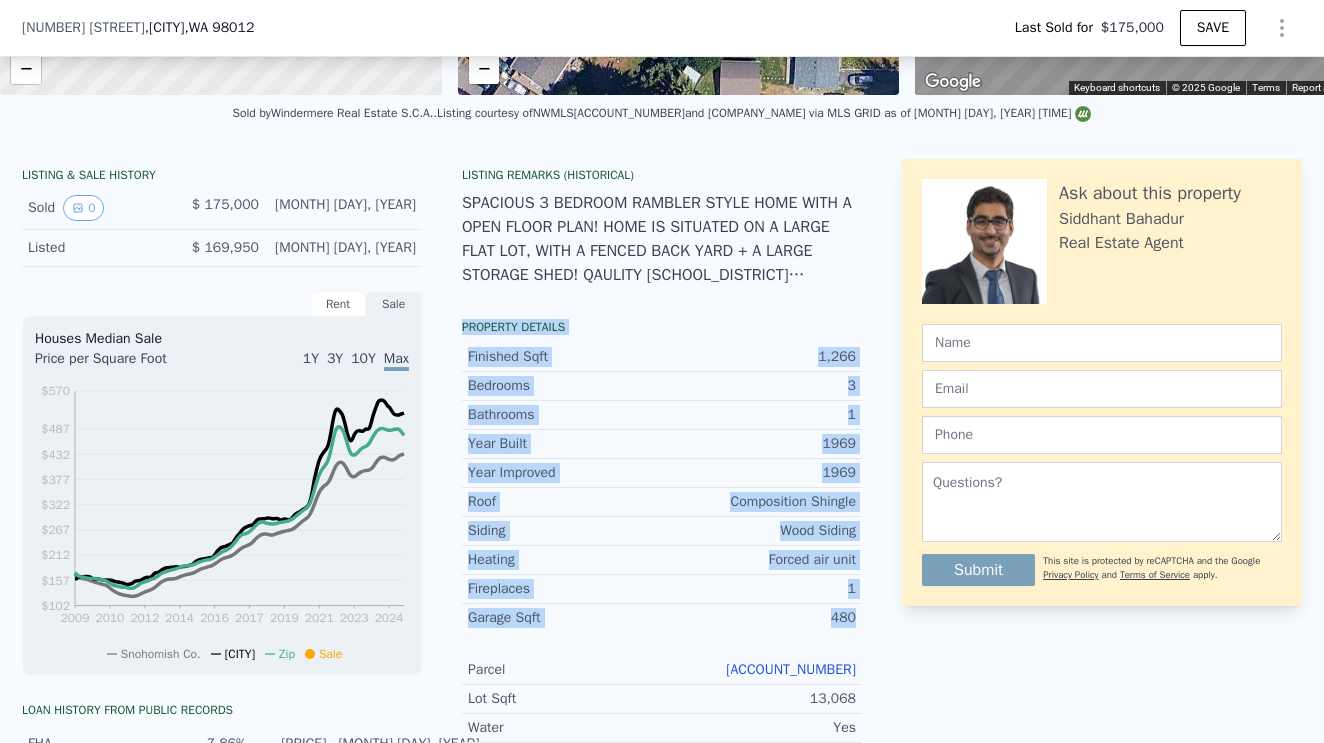 drag, startPoint x: 466, startPoint y: 317, endPoint x: 758, endPoint y: 631, distance: 428.789 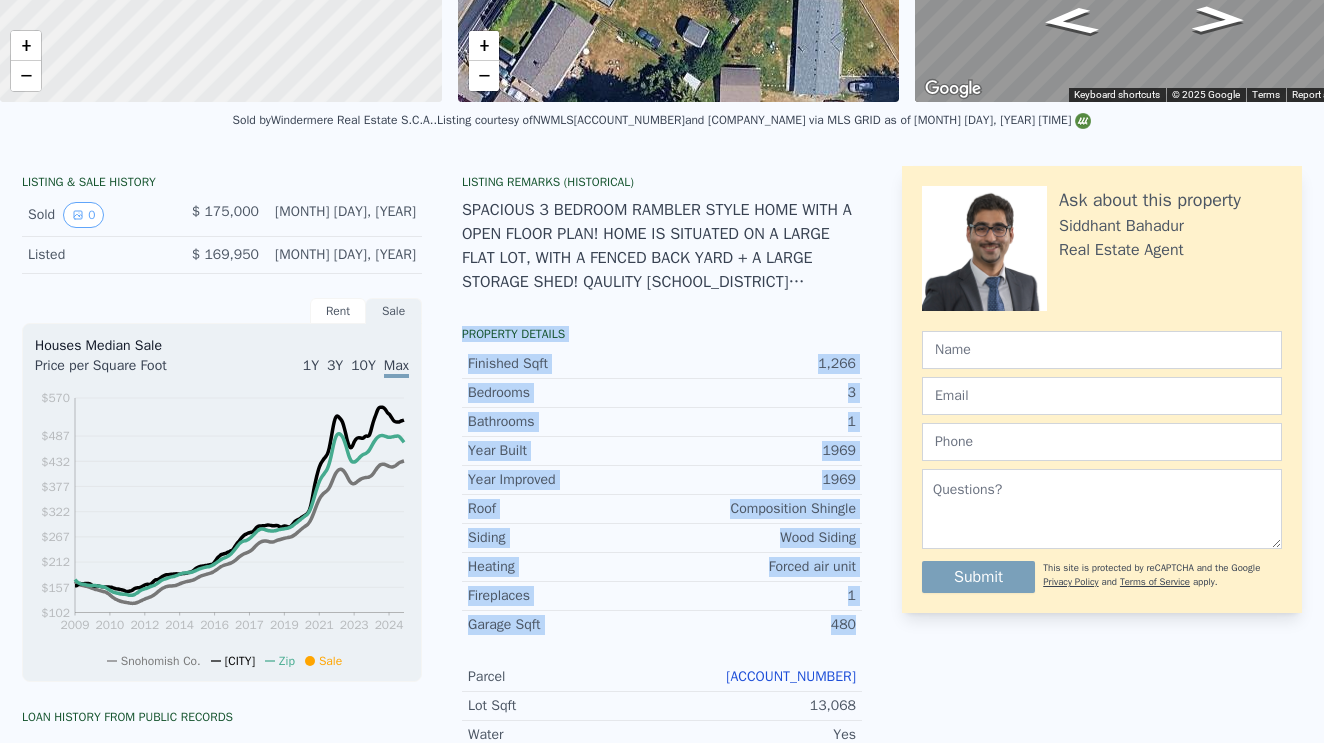 click on "[NUMBER] [STREET], [CITY] [STATE] [POSTAL_CODE]" at bounding box center [176, -316] 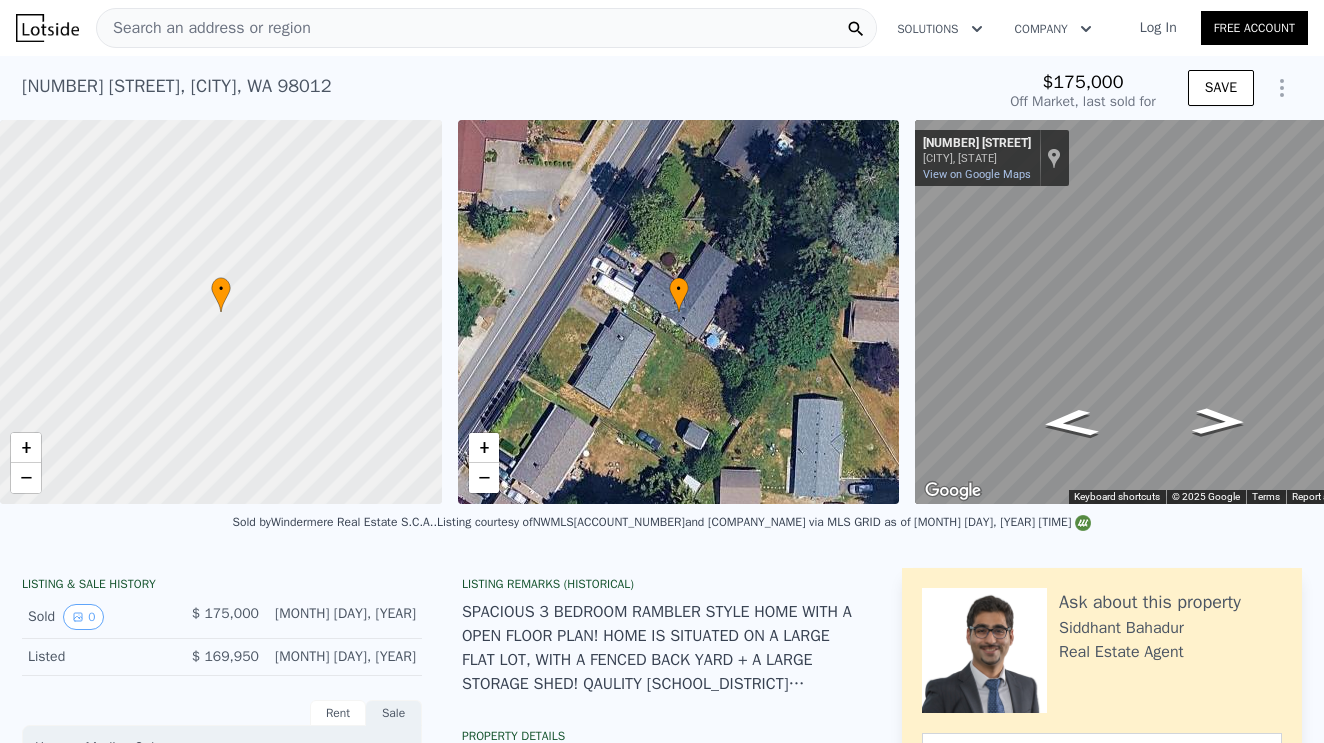 click on "Search an address or region" at bounding box center (204, 28) 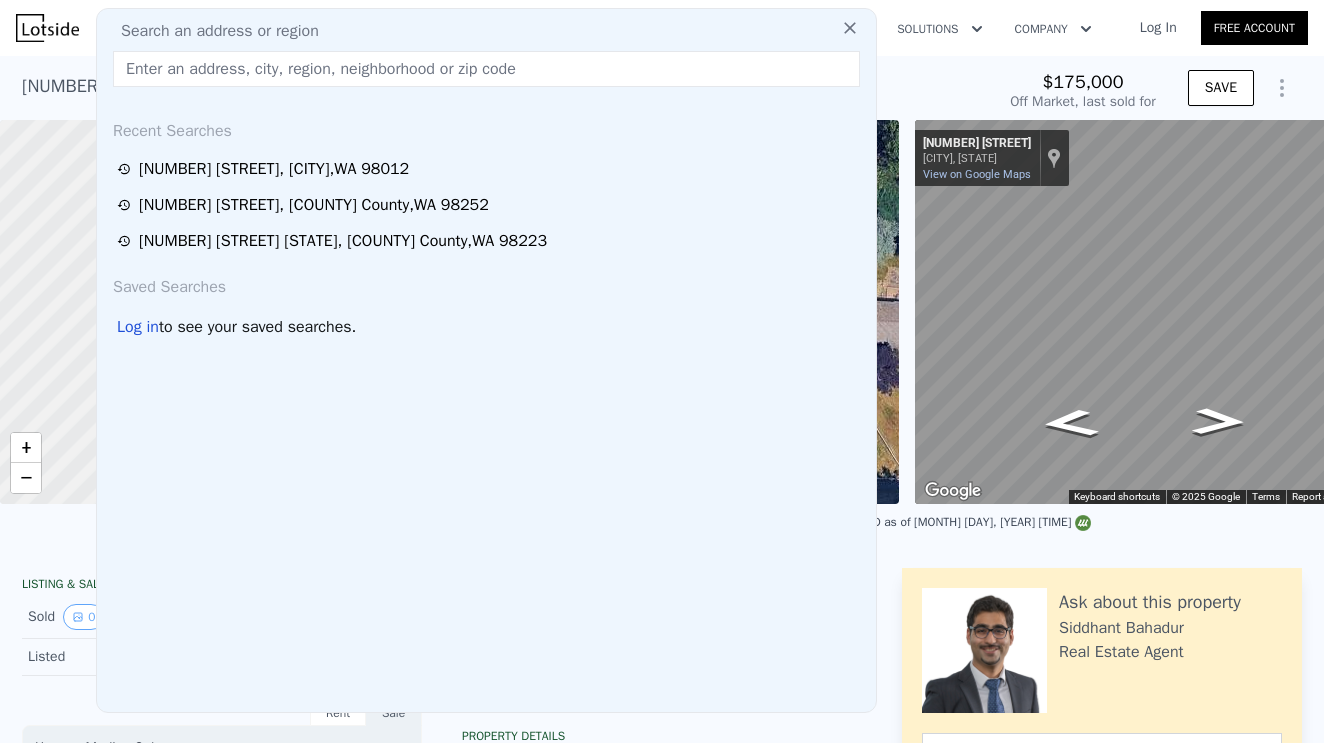 click at bounding box center (486, 69) 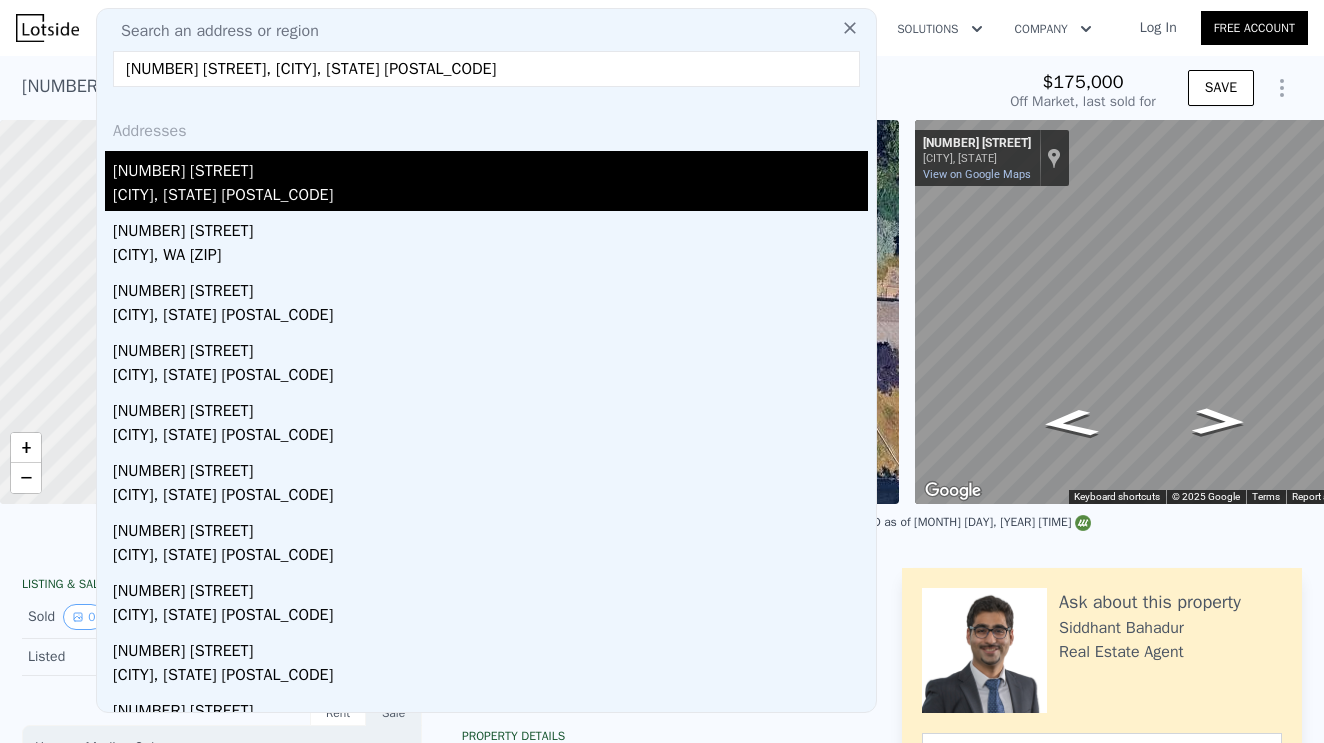 type on "[NUMBER] [STREET], [CITY], [STATE] [POSTAL_CODE]" 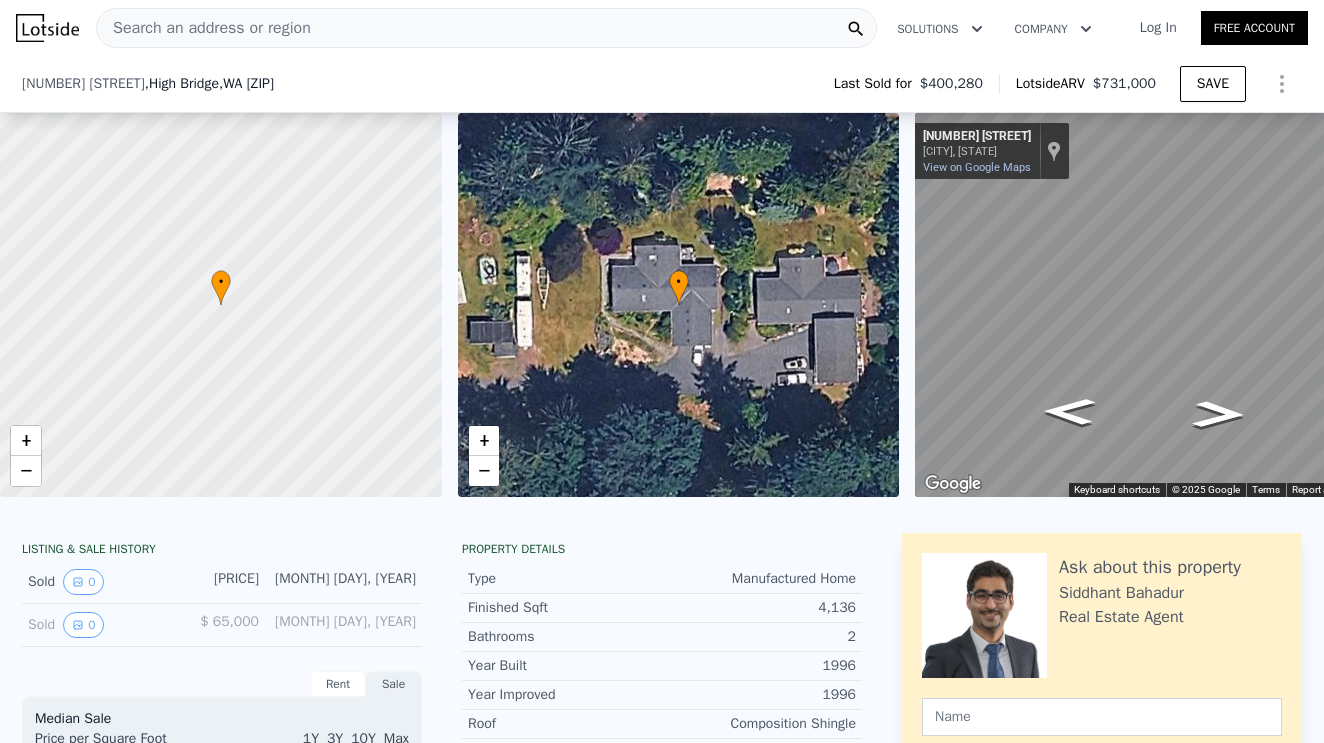 scroll, scrollTop: 430, scrollLeft: 0, axis: vertical 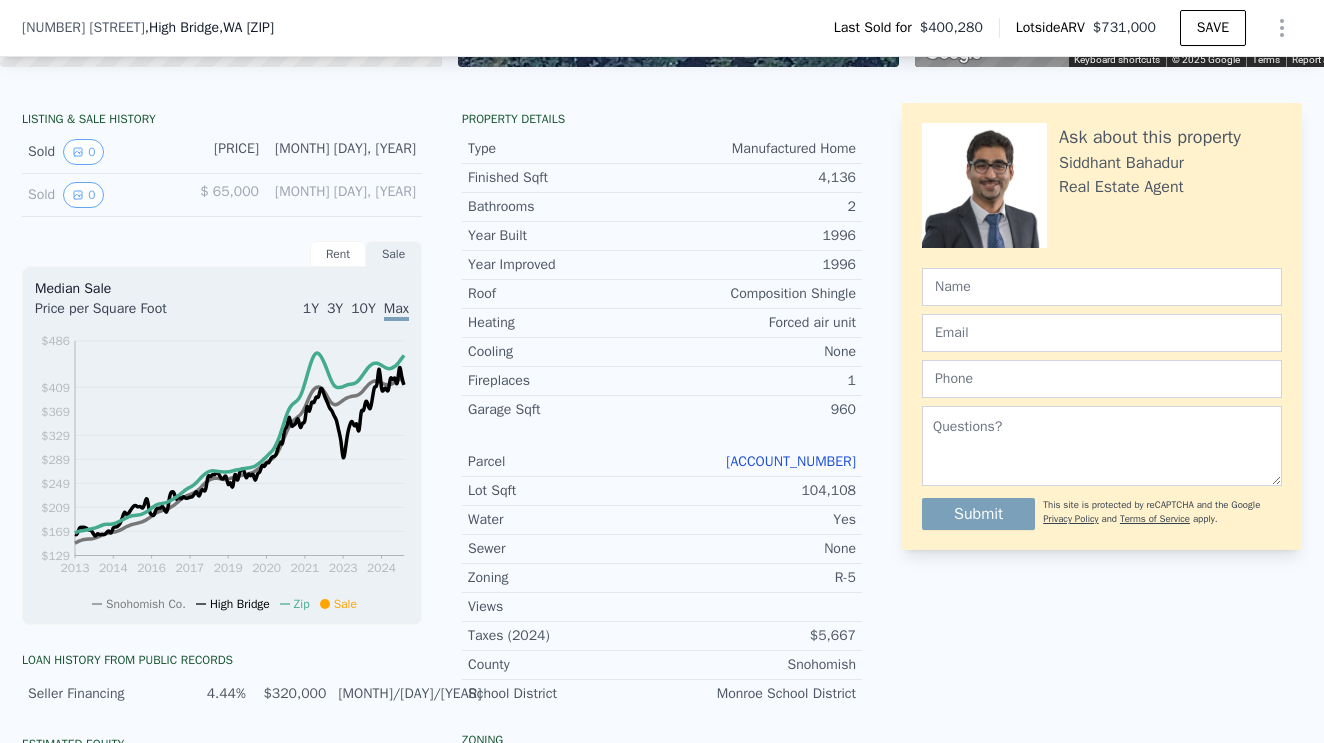 click on "[ACCOUNT_NUMBER]" at bounding box center (791, 461) 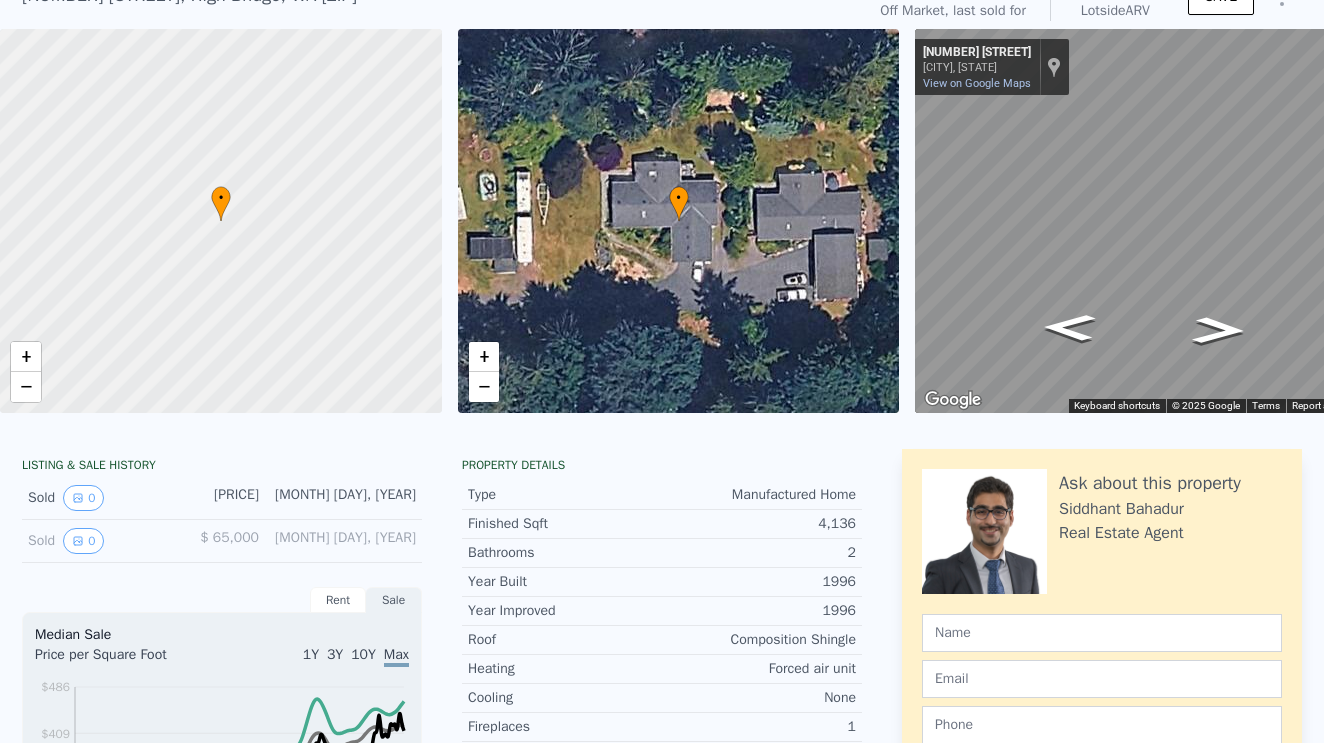 scroll, scrollTop: -5, scrollLeft: 0, axis: vertical 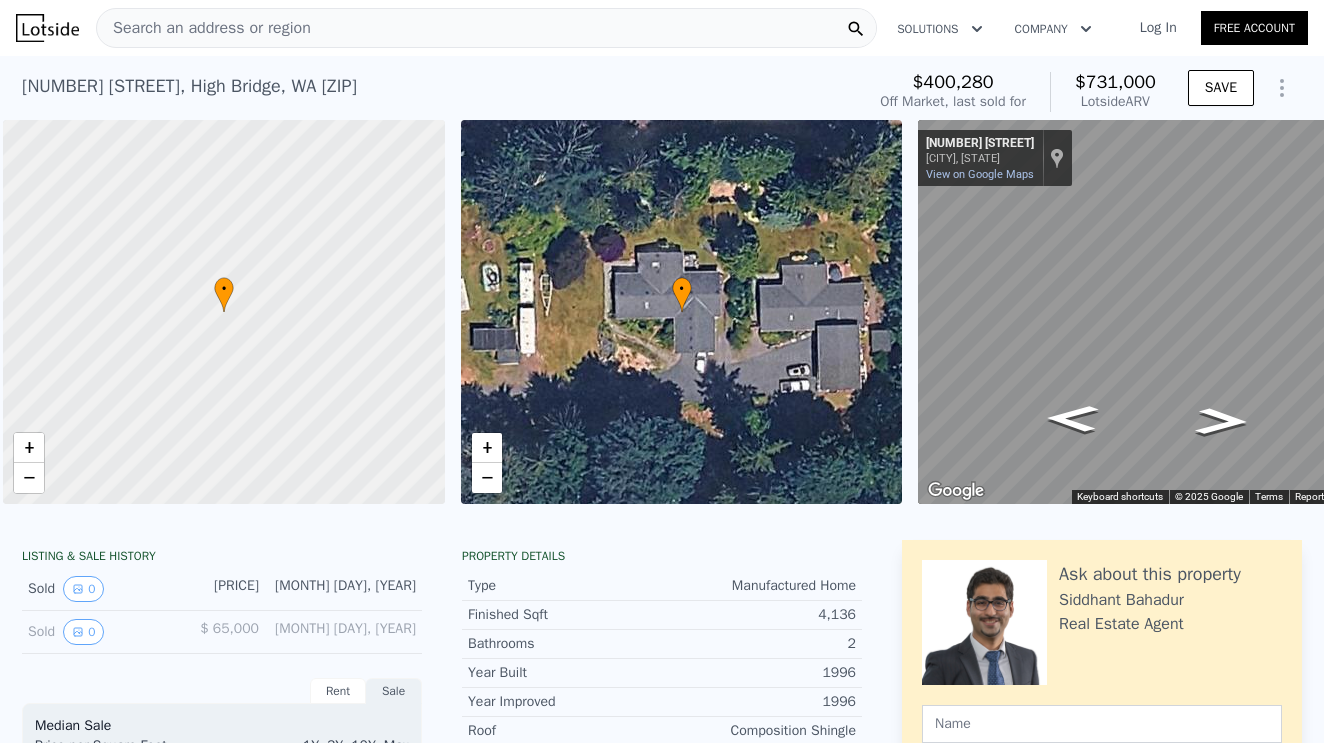 click on "Search an address or region" at bounding box center (204, 28) 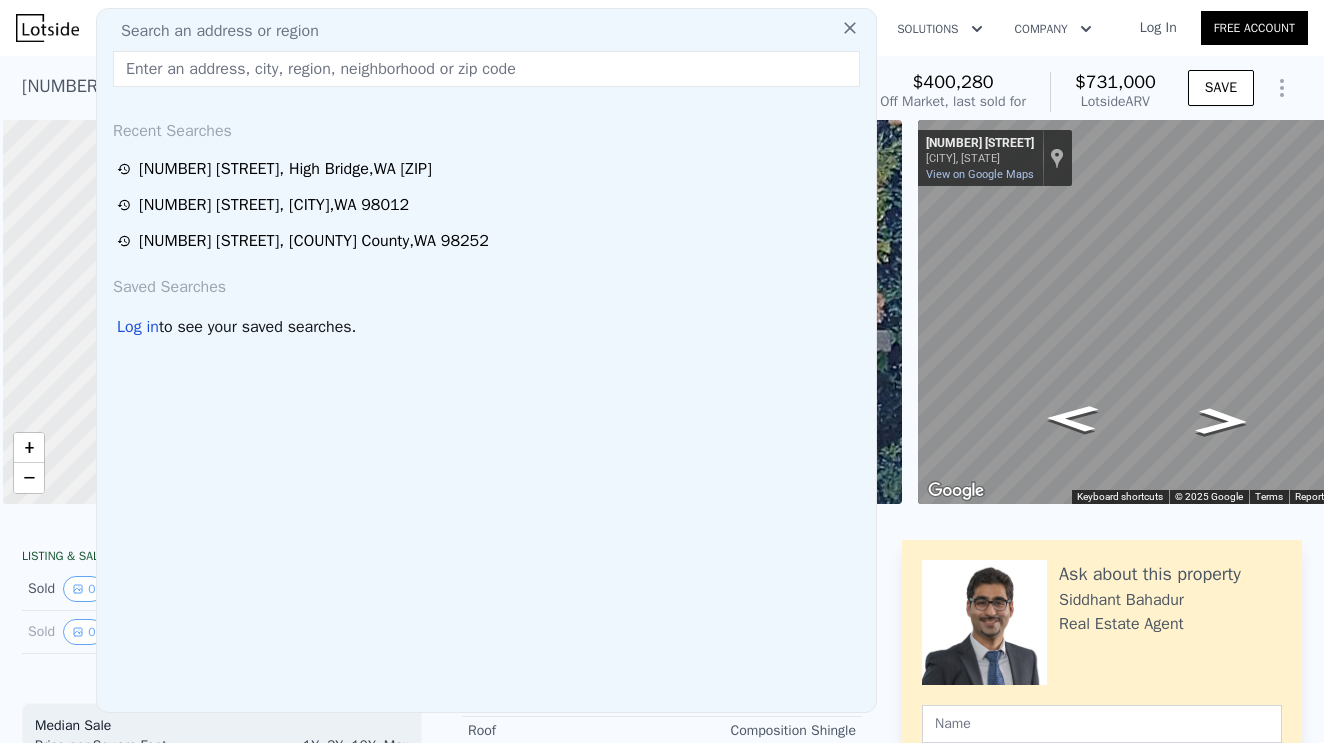 click at bounding box center (486, 69) 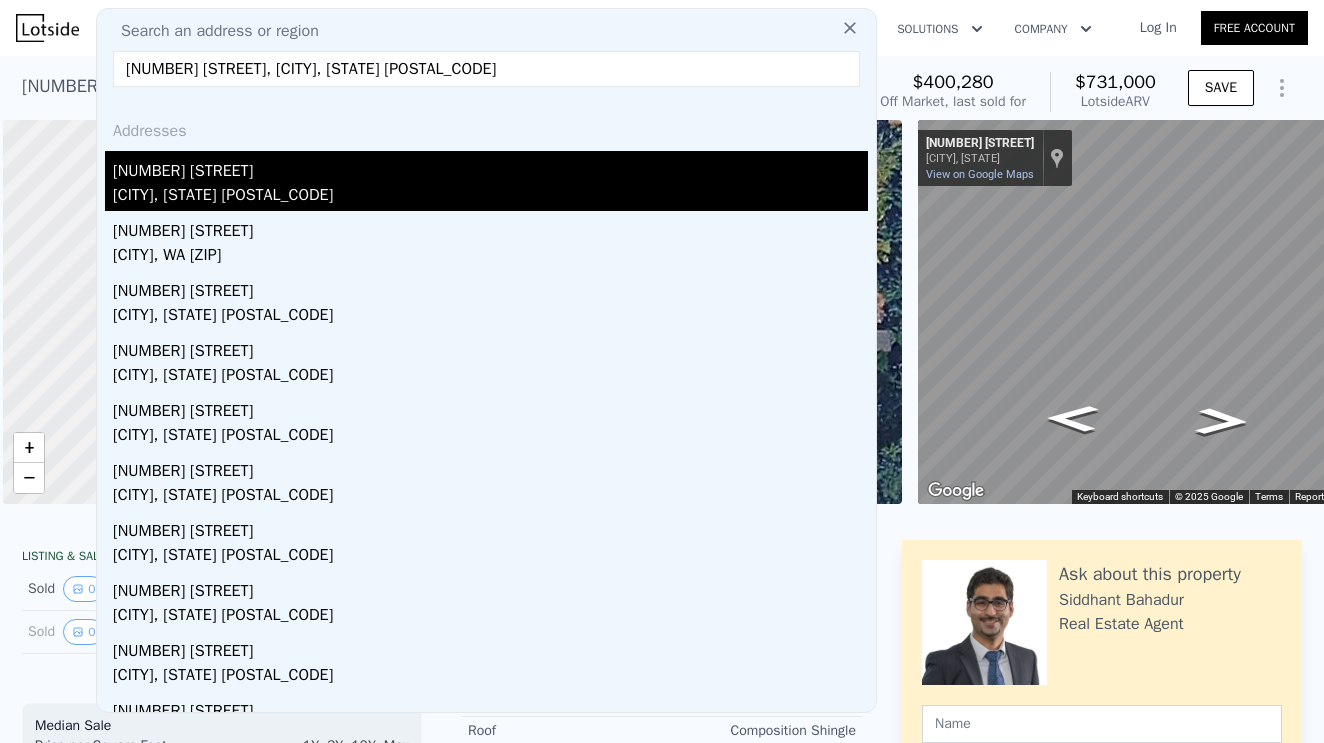 type on "[NUMBER] [STREET], [CITY], [STATE] [POSTAL_CODE]" 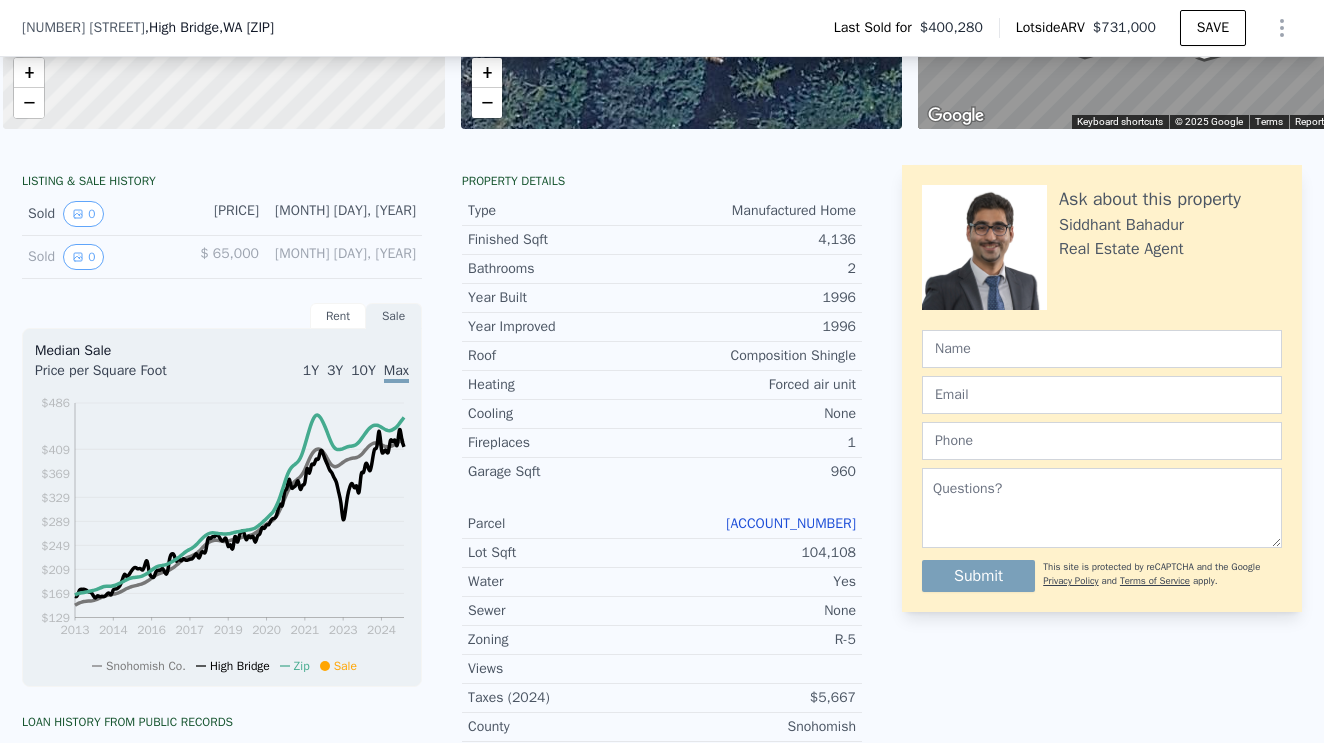 scroll, scrollTop: 392, scrollLeft: 0, axis: vertical 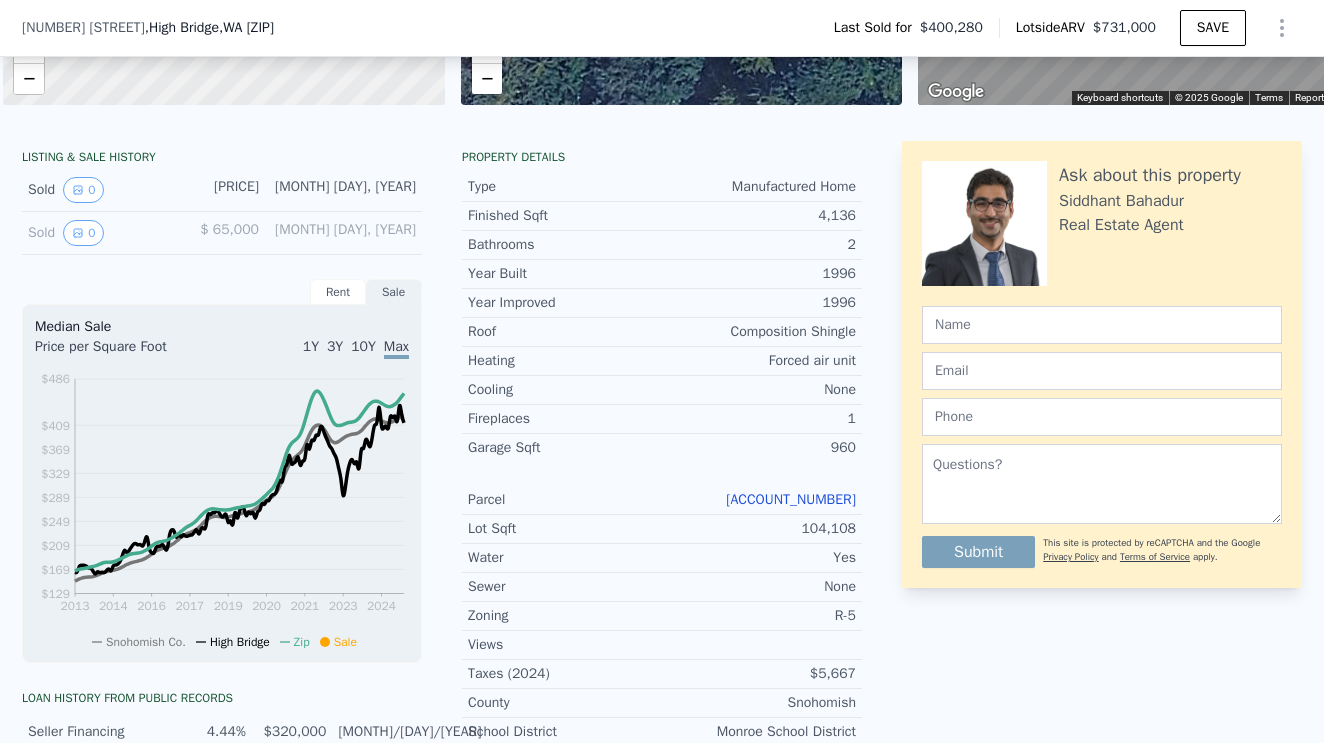 click on "[ACCOUNT_NUMBER]" at bounding box center [791, 499] 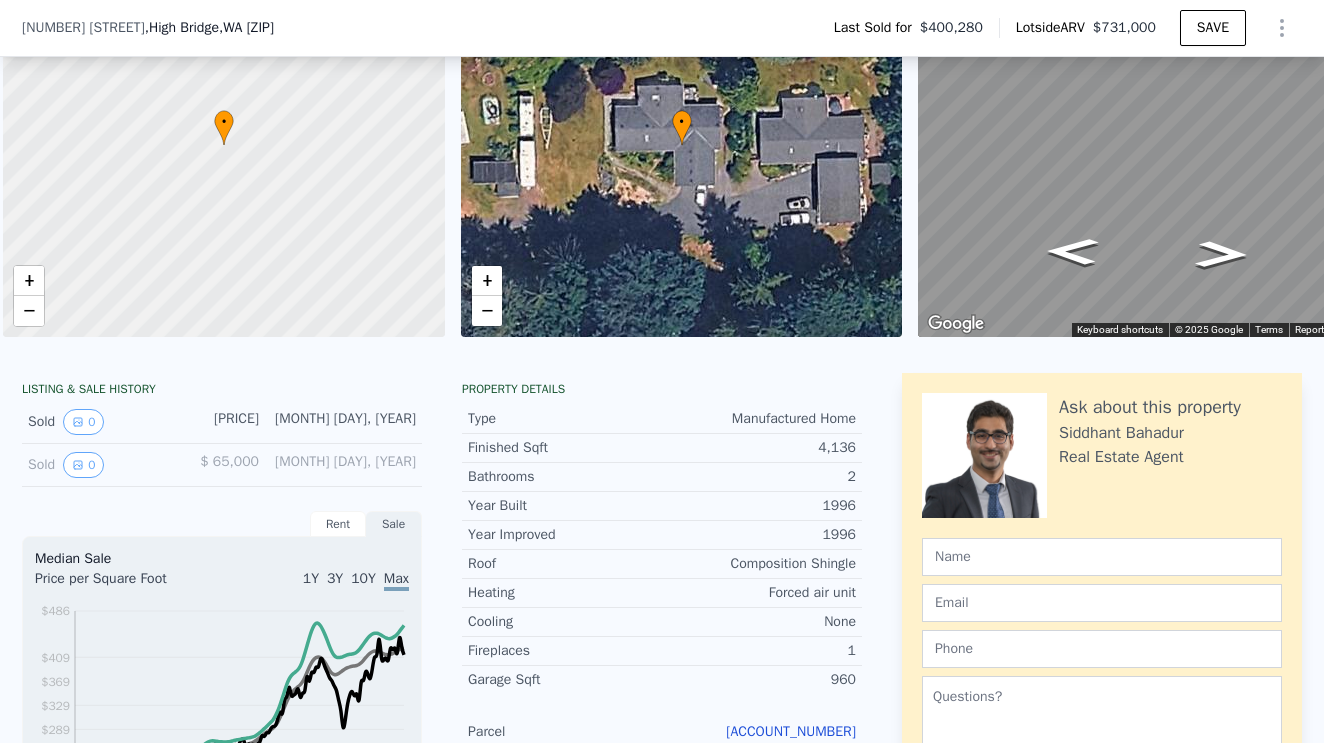 scroll, scrollTop: 0, scrollLeft: 8, axis: horizontal 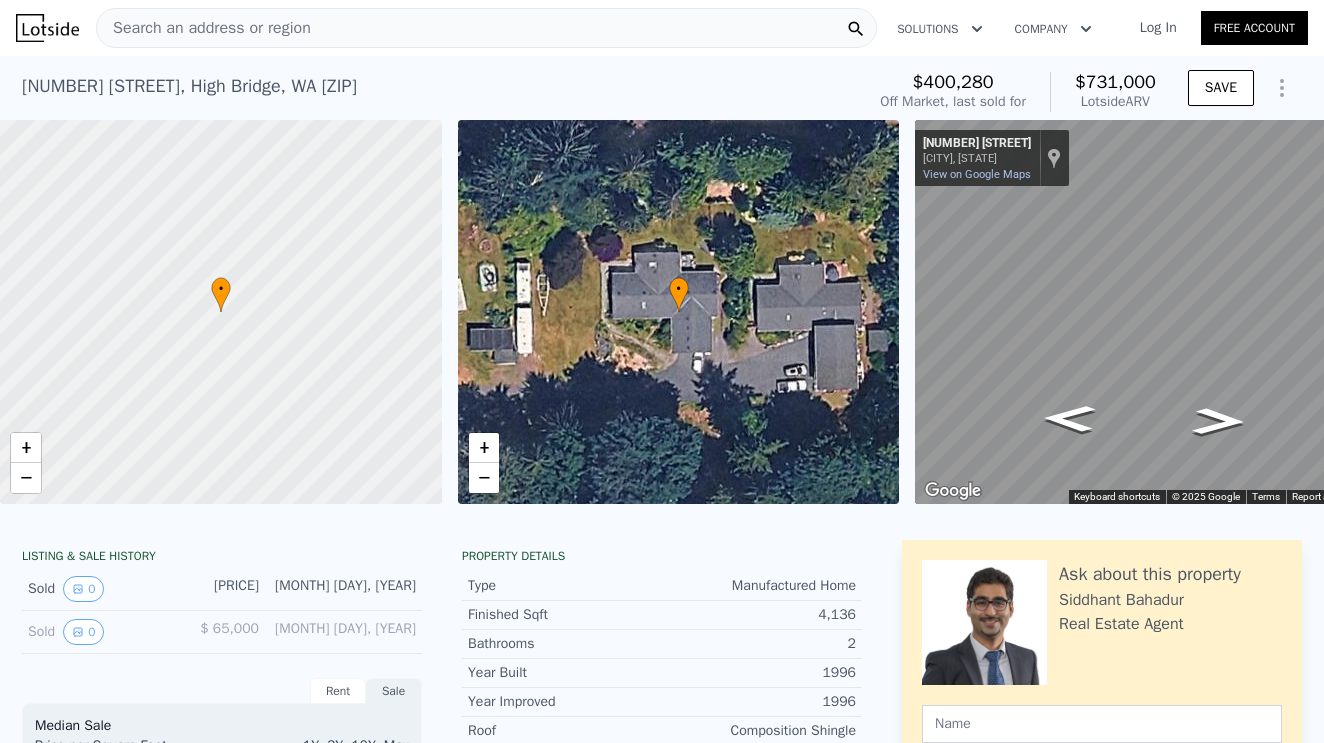 click on "Search an address or region" at bounding box center [204, 28] 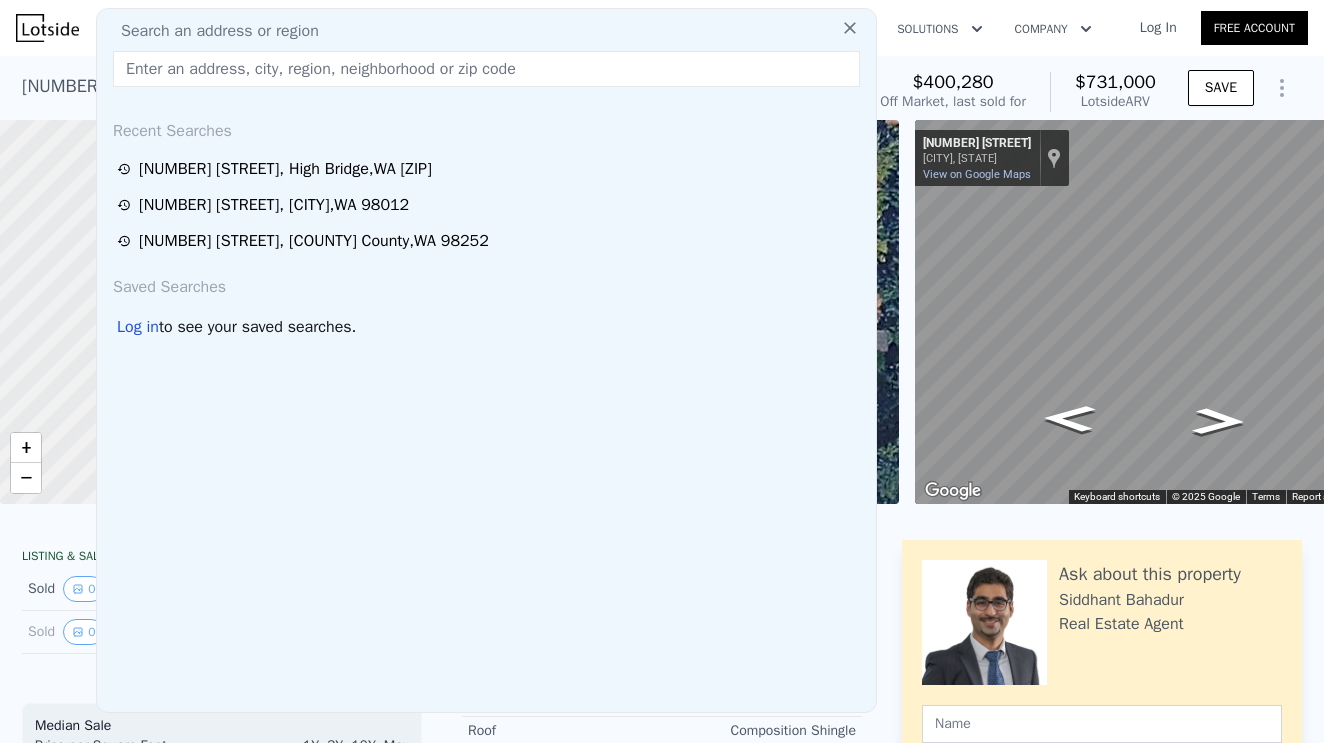 click at bounding box center (486, 69) 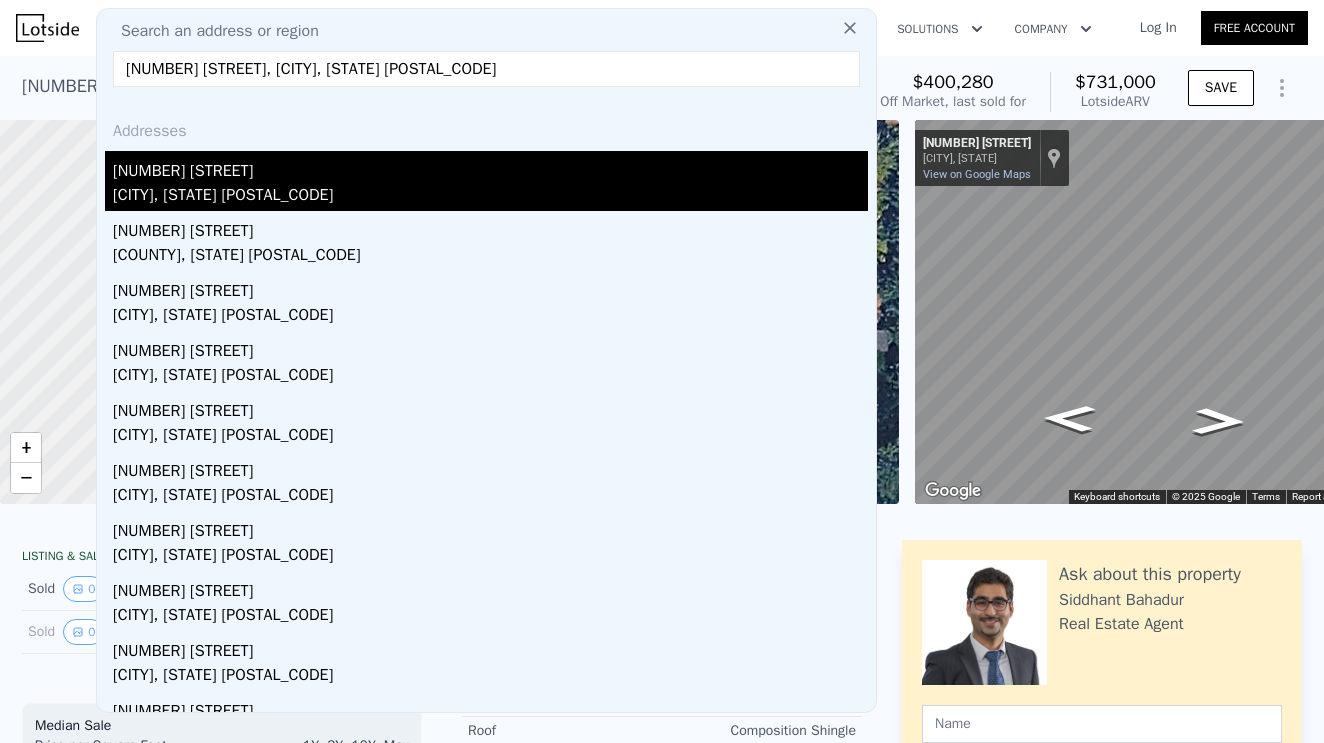 type on "[NUMBER] [STREET], [CITY], [STATE] [POSTAL_CODE]" 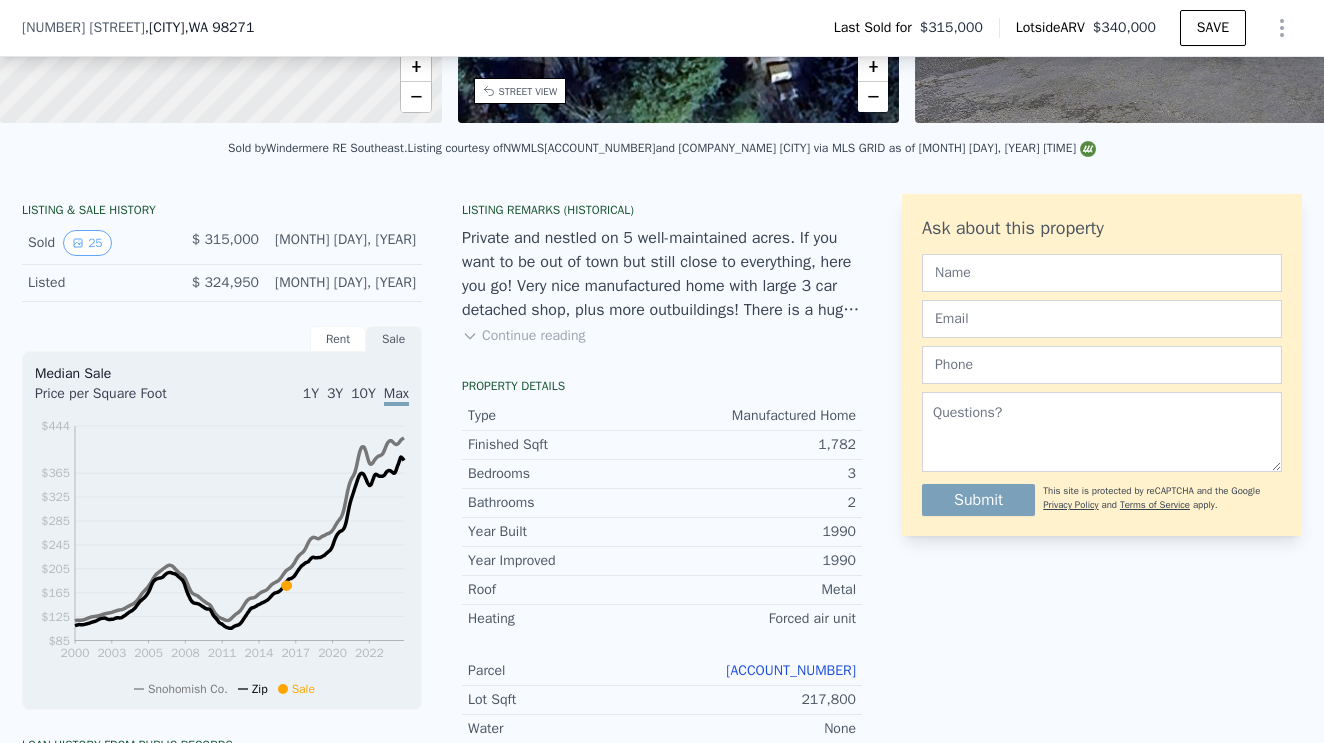 scroll, scrollTop: 453, scrollLeft: 0, axis: vertical 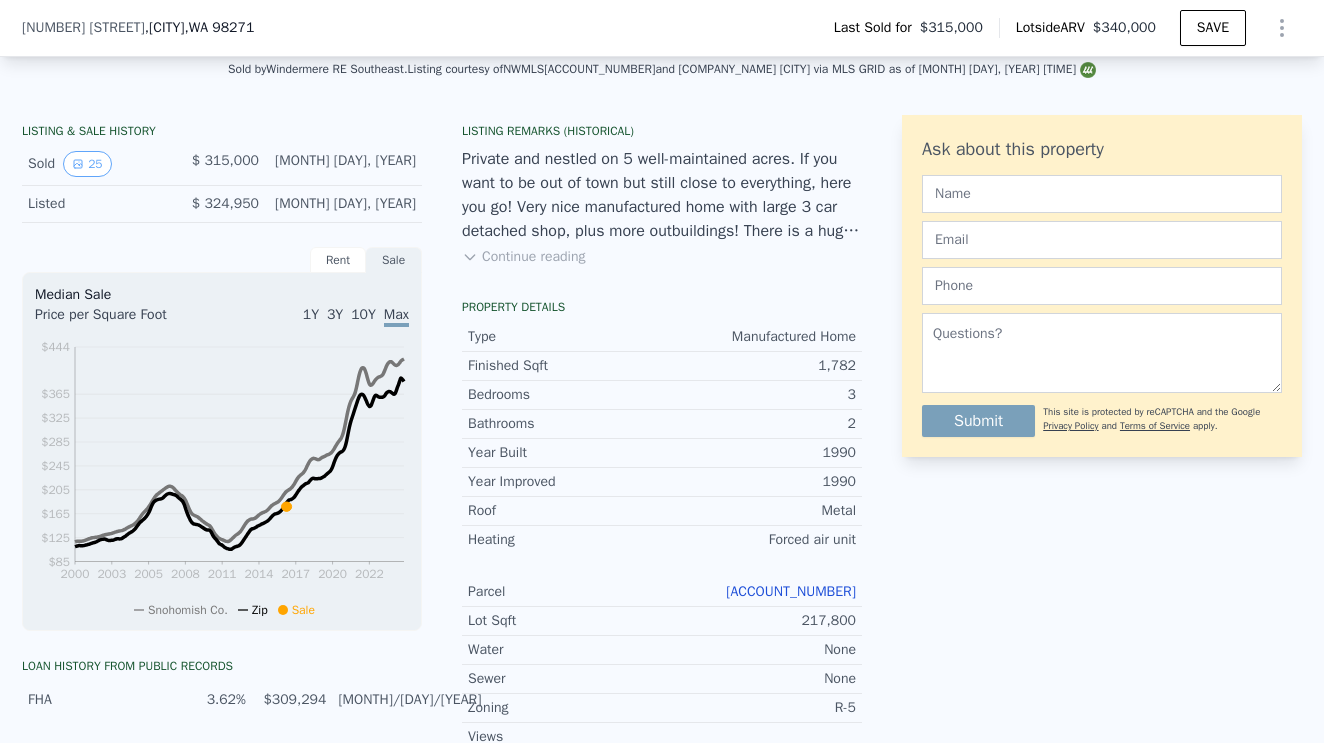 click on "[ACCOUNT_NUMBER]" at bounding box center [791, 591] 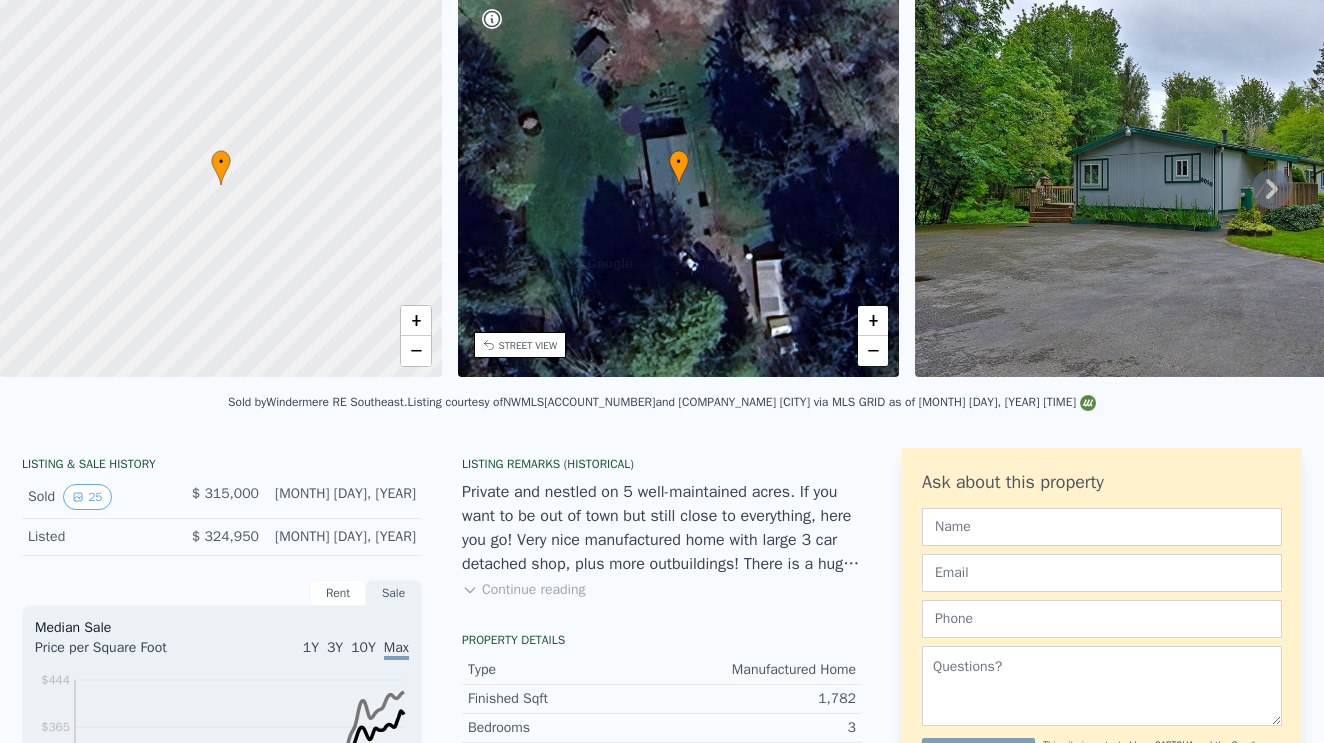 scroll, scrollTop: 0, scrollLeft: 0, axis: both 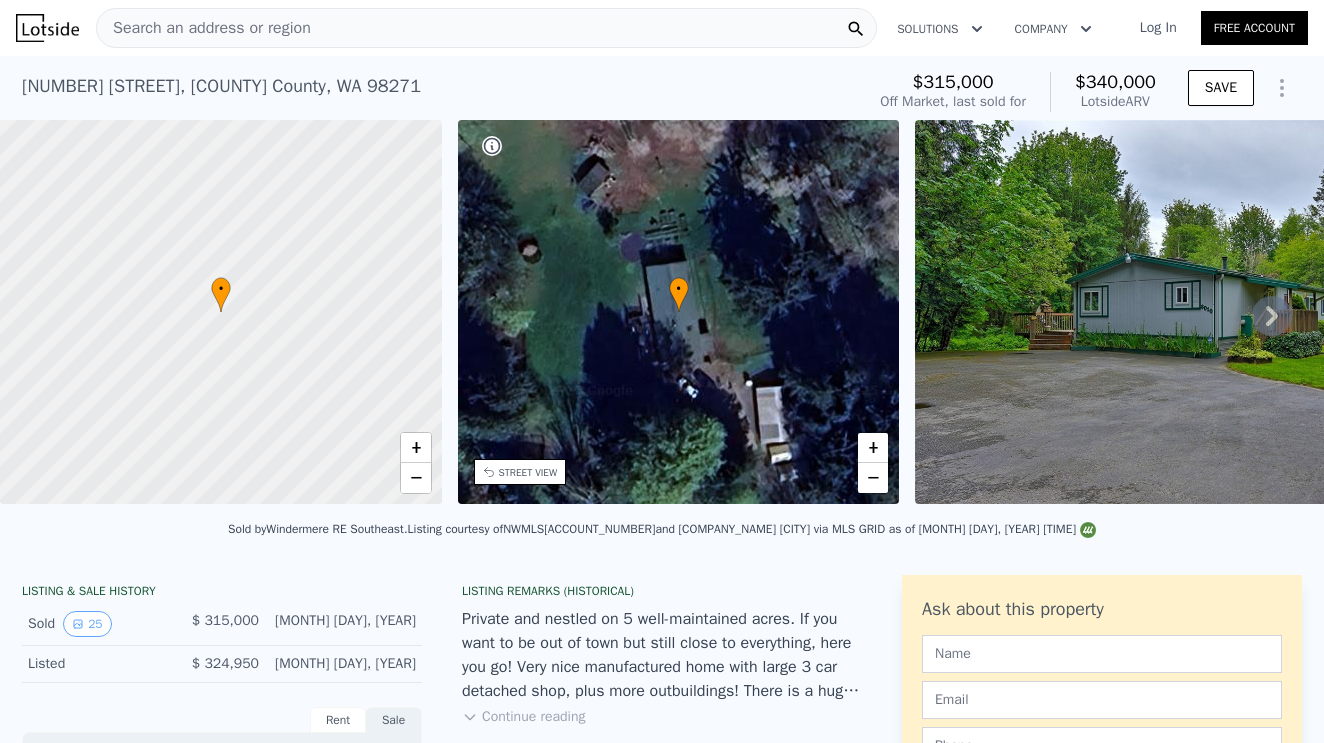 click on "Search an address or region" at bounding box center (204, 28) 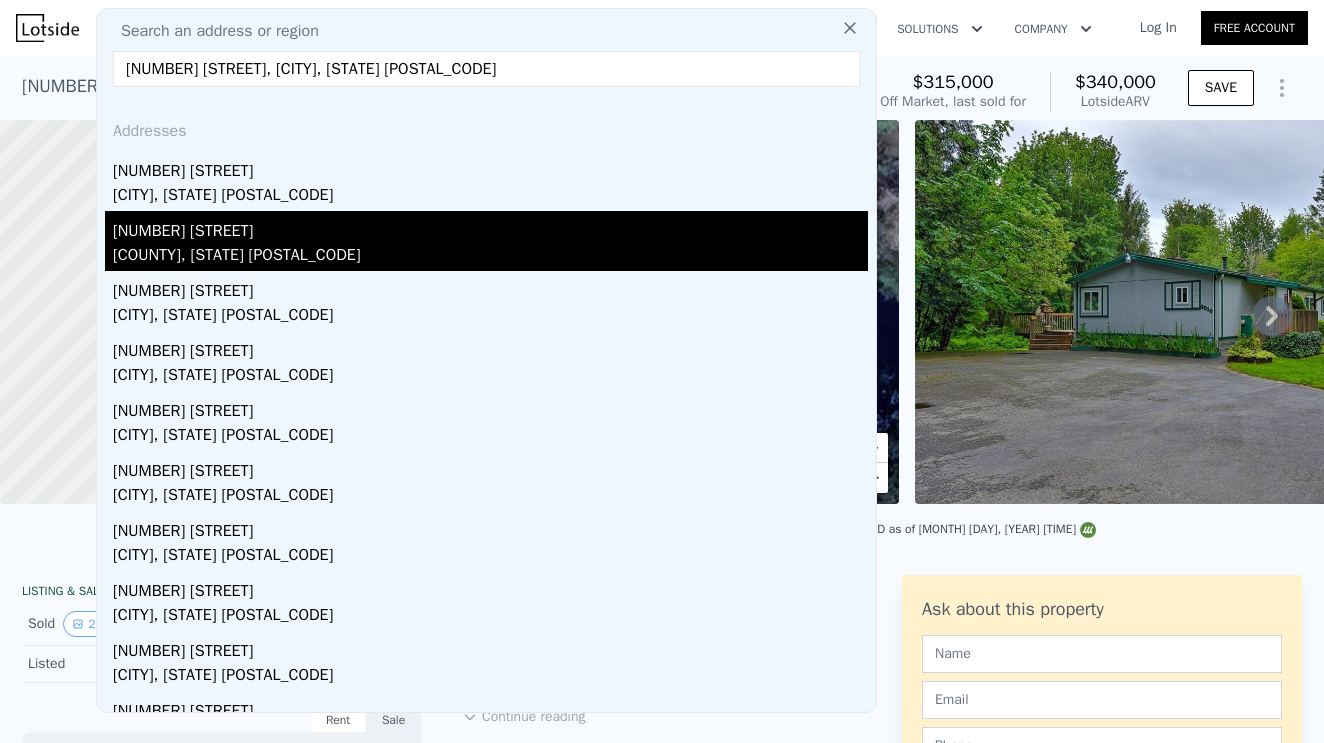 type on "[NUMBER] [STREET], [CITY], [STATE] [POSTAL_CODE]" 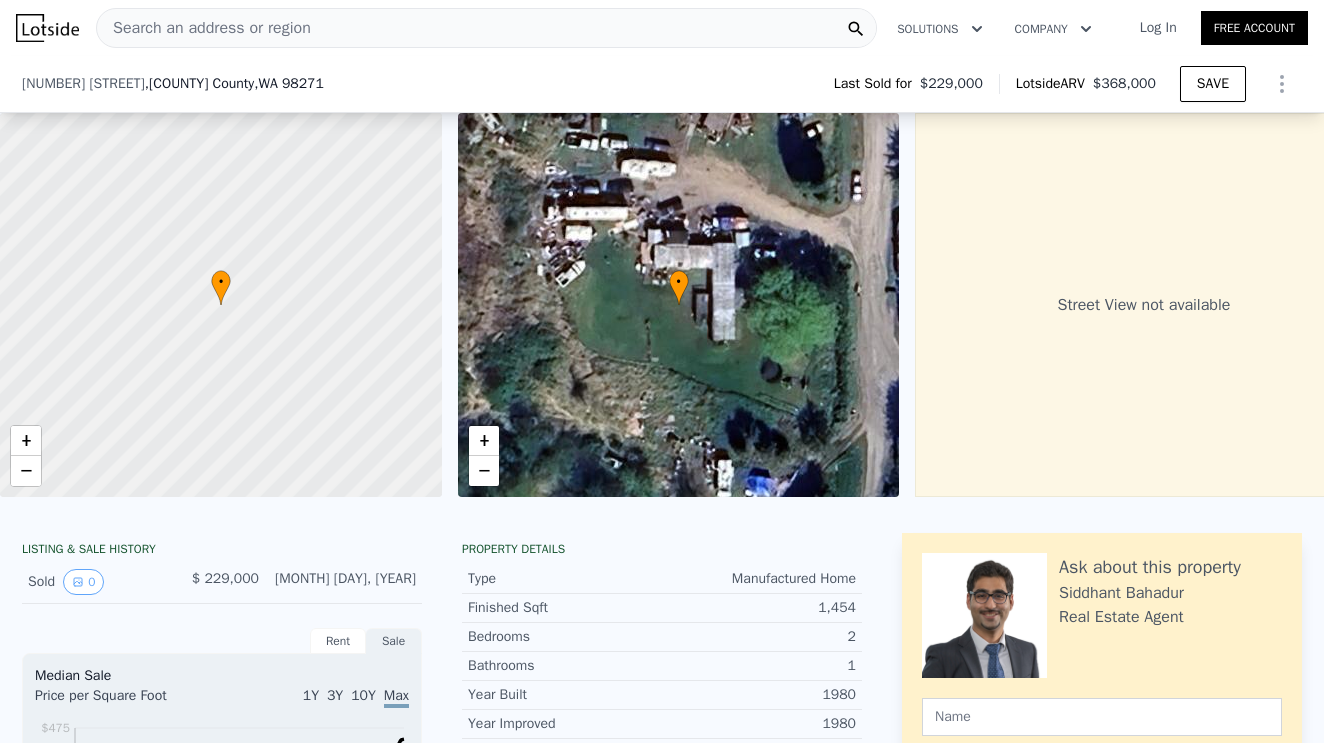 scroll, scrollTop: 391, scrollLeft: 0, axis: vertical 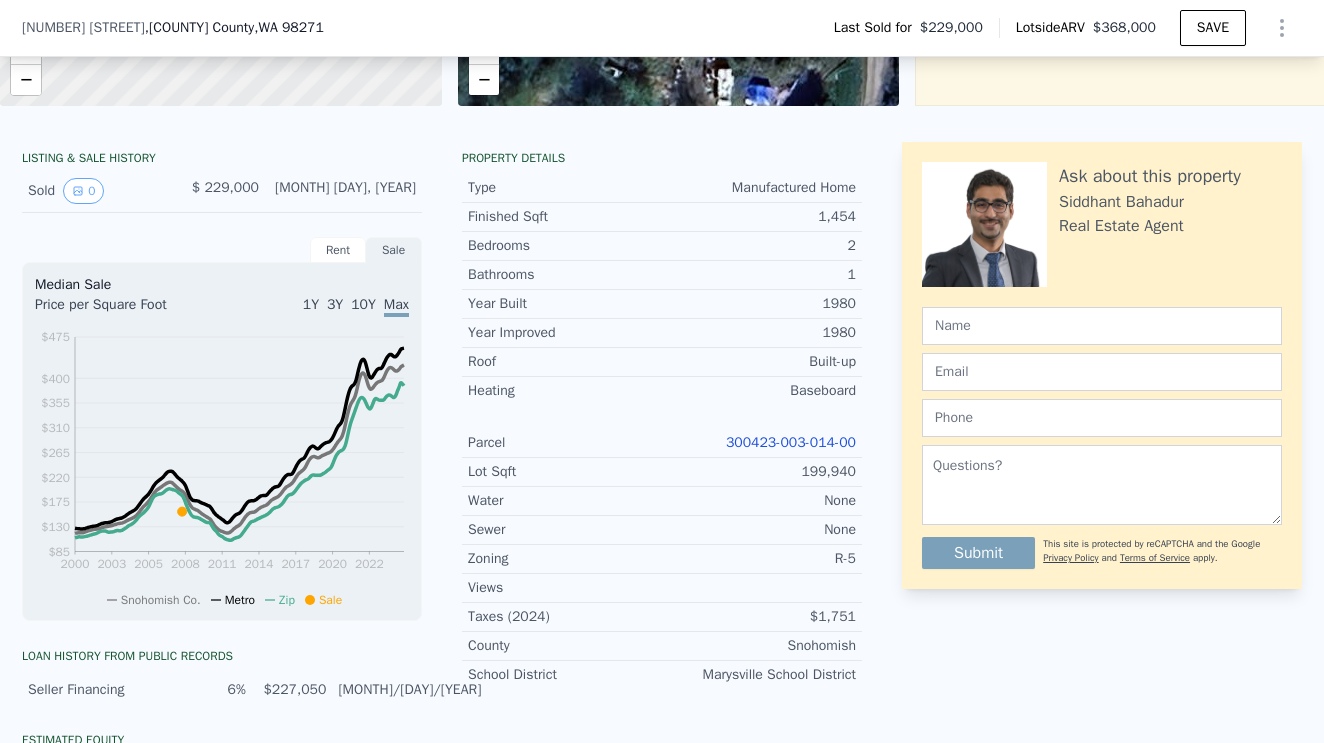click on "300423-003-014-00" at bounding box center (791, 442) 